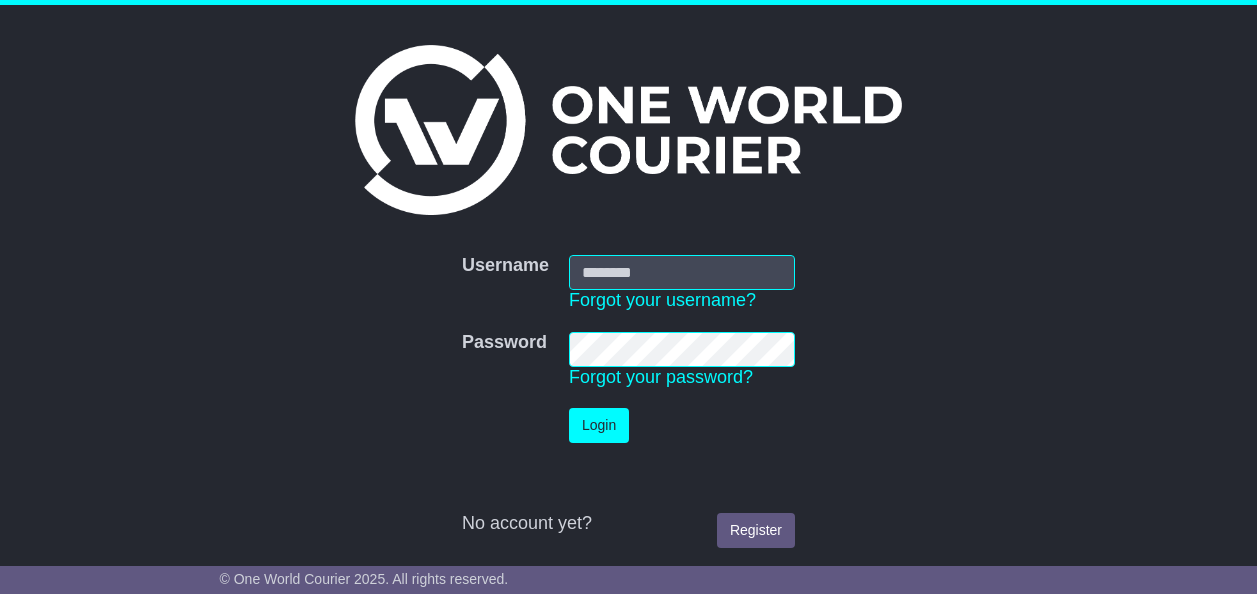 type on "**********" 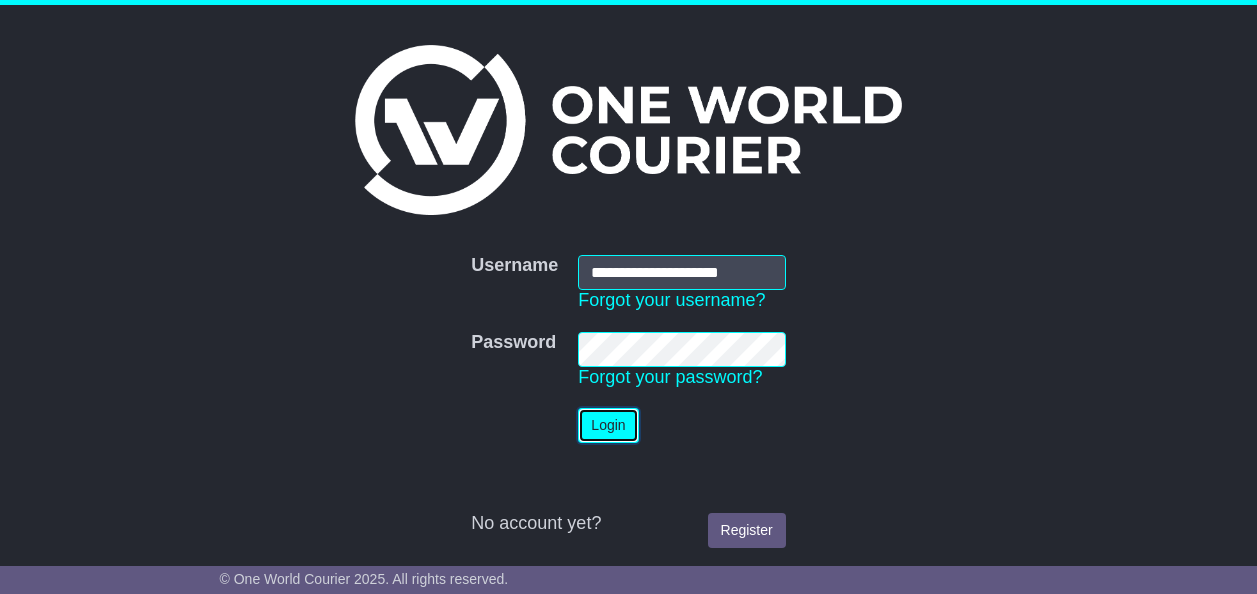 scroll, scrollTop: 0, scrollLeft: 0, axis: both 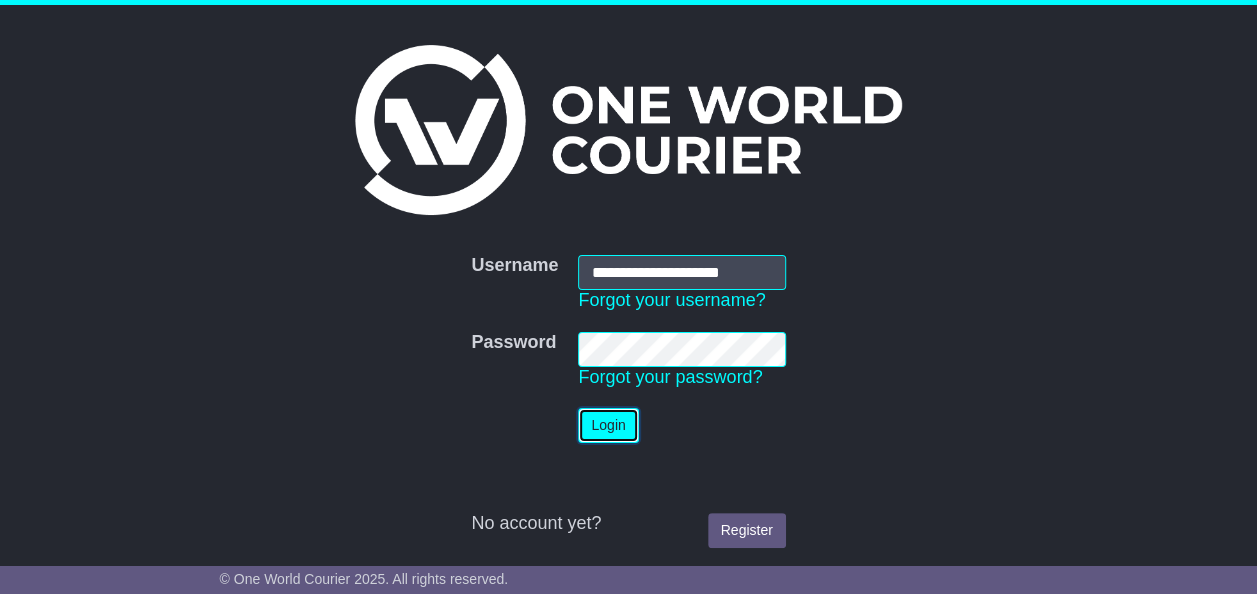click on "Login" at bounding box center [608, 425] 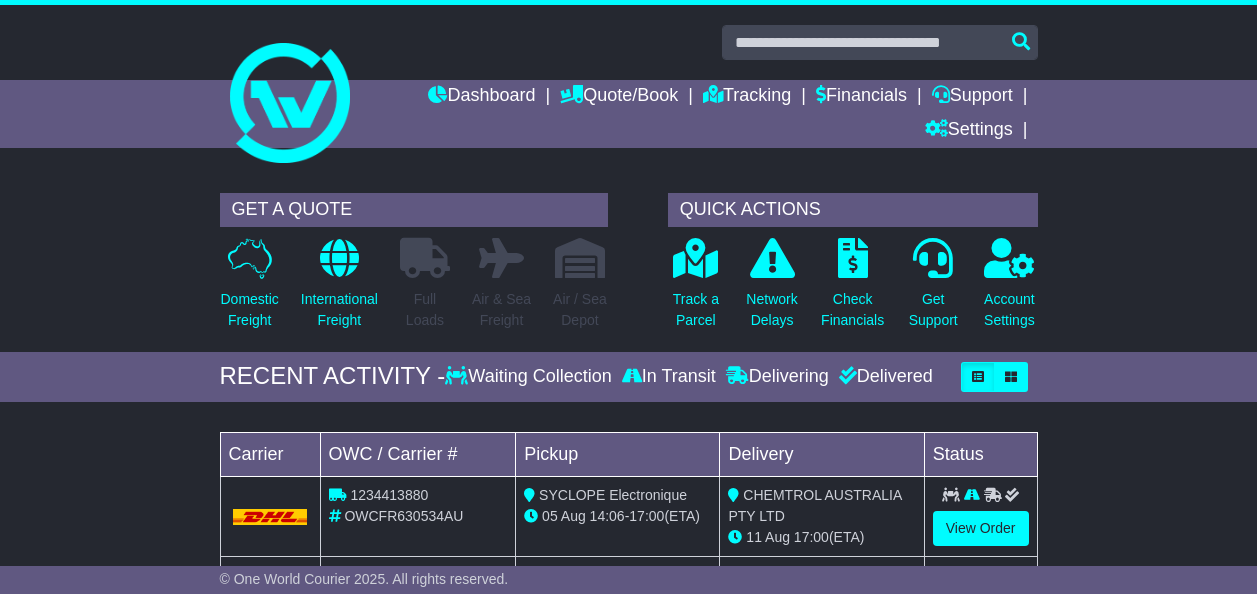 scroll, scrollTop: 0, scrollLeft: 0, axis: both 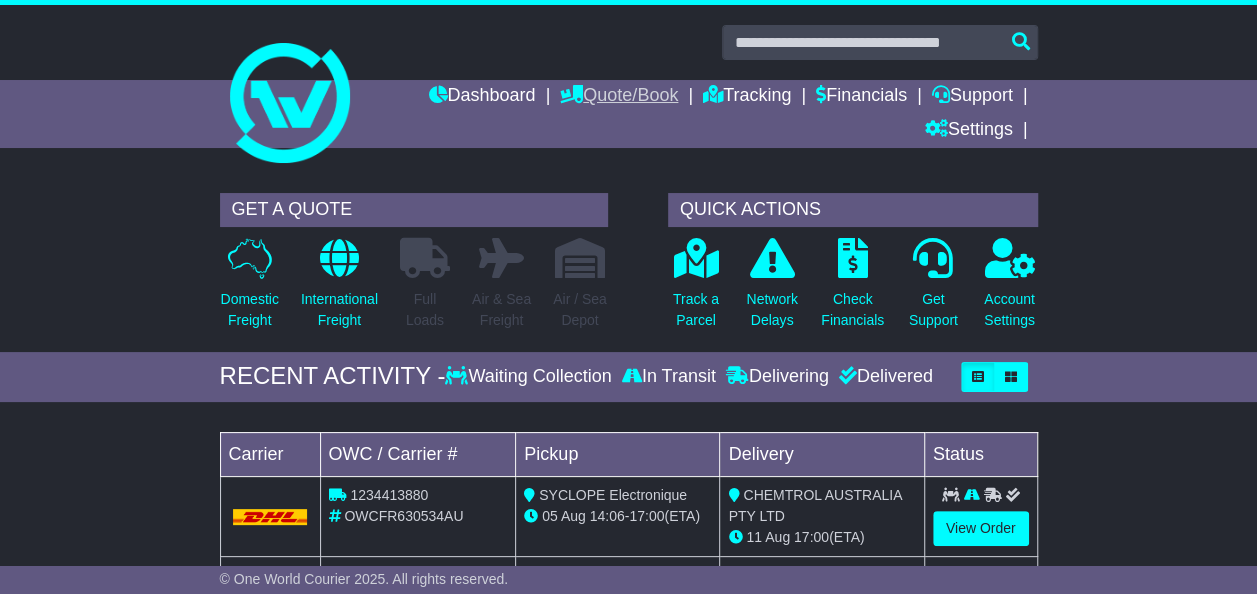 click on "Quote/Book" at bounding box center (619, 97) 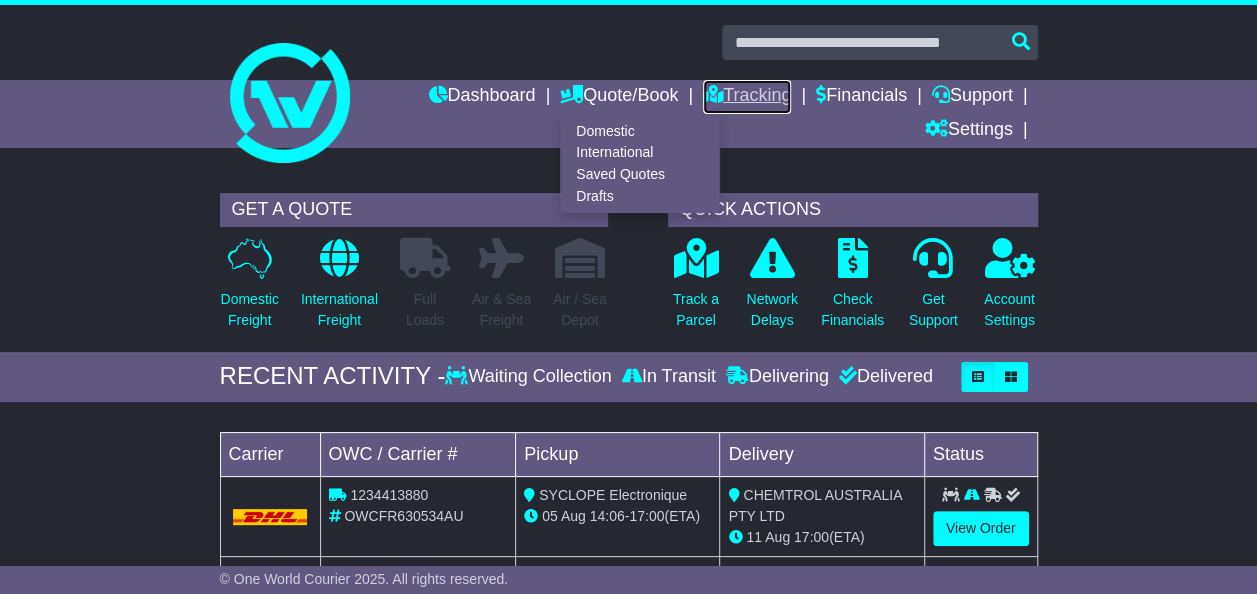 click on "Tracking" at bounding box center (747, 97) 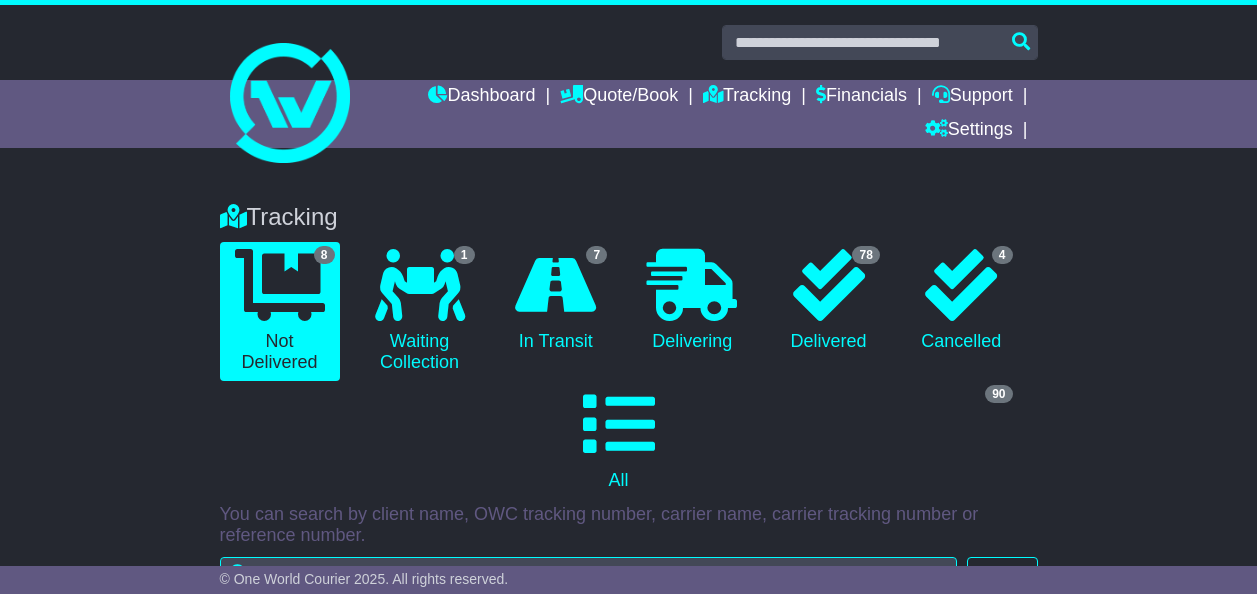 scroll, scrollTop: 0, scrollLeft: 0, axis: both 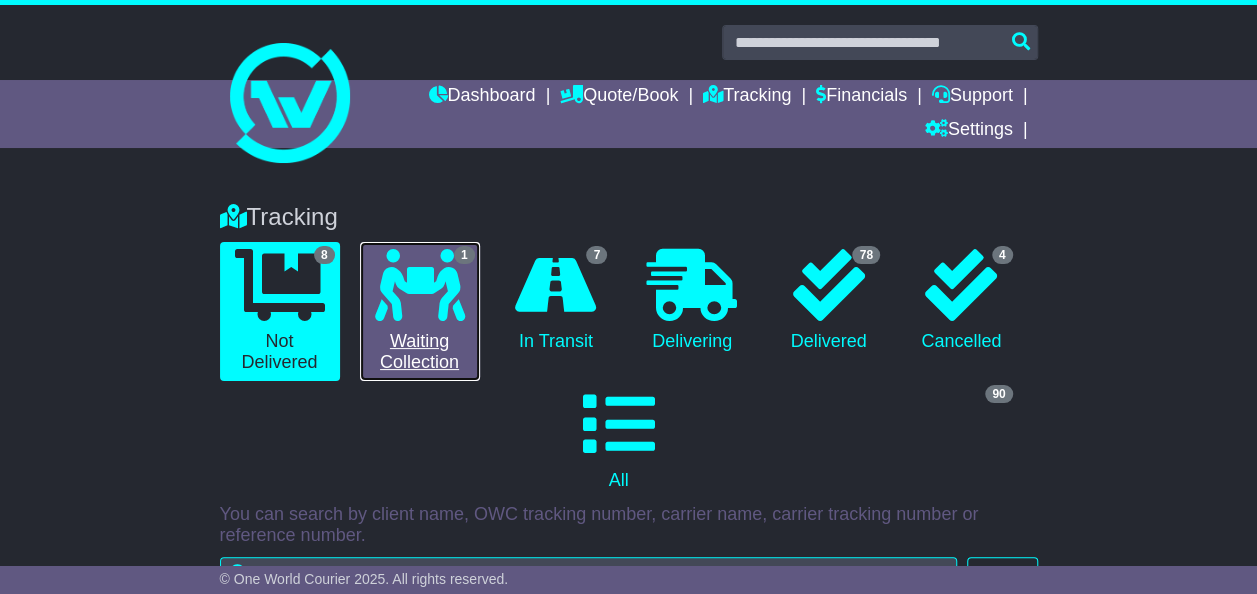 click on "1
Waiting Collection" at bounding box center (420, 311) 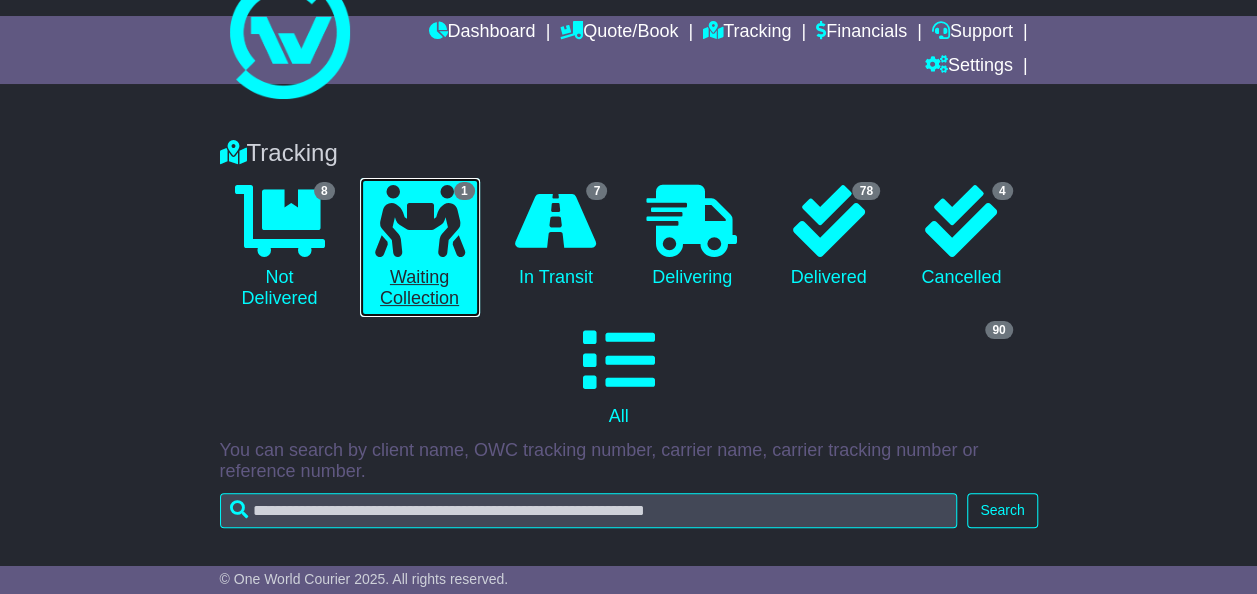 scroll, scrollTop: 58, scrollLeft: 0, axis: vertical 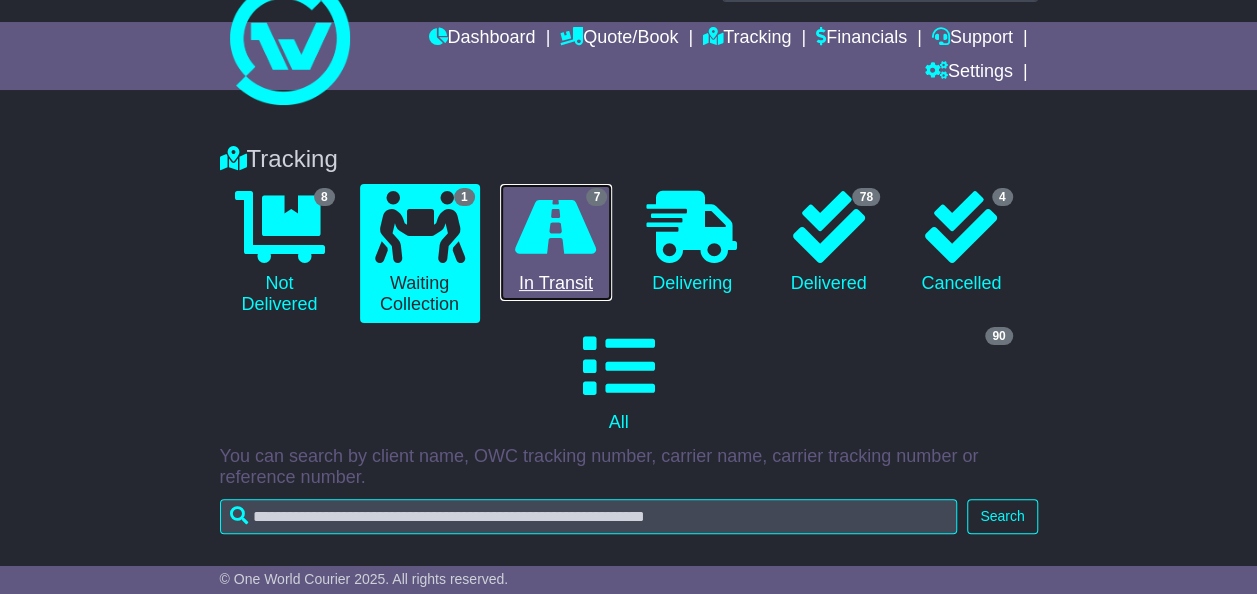 click at bounding box center [555, 227] 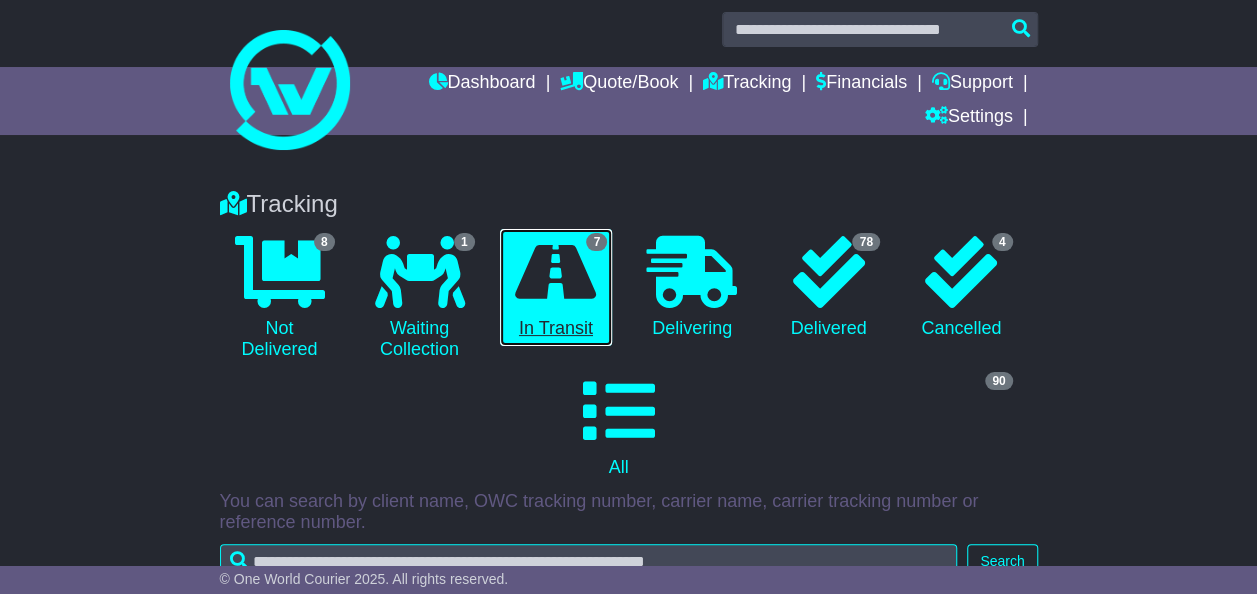 scroll, scrollTop: 0, scrollLeft: 0, axis: both 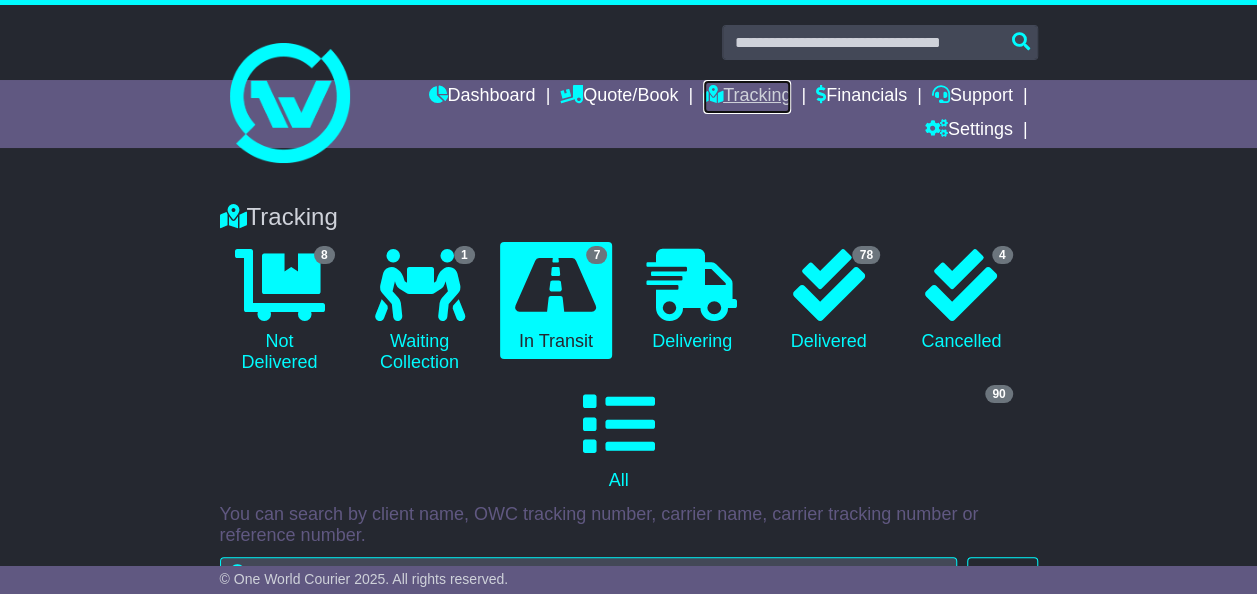 click on "Tracking" at bounding box center [747, 97] 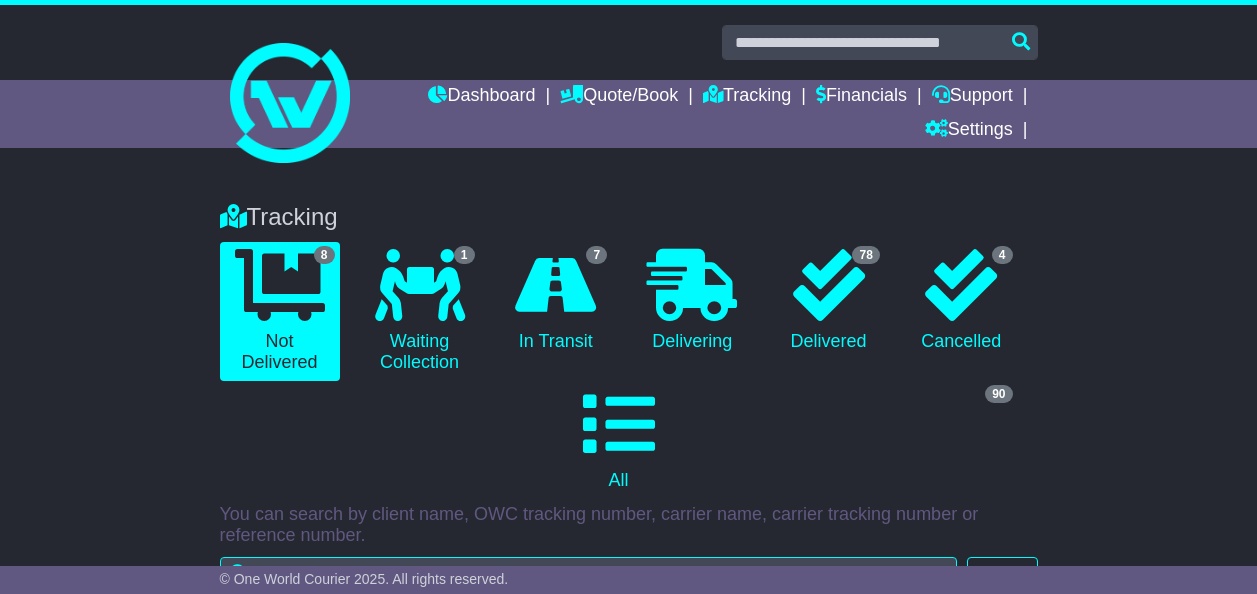 scroll, scrollTop: 0, scrollLeft: 0, axis: both 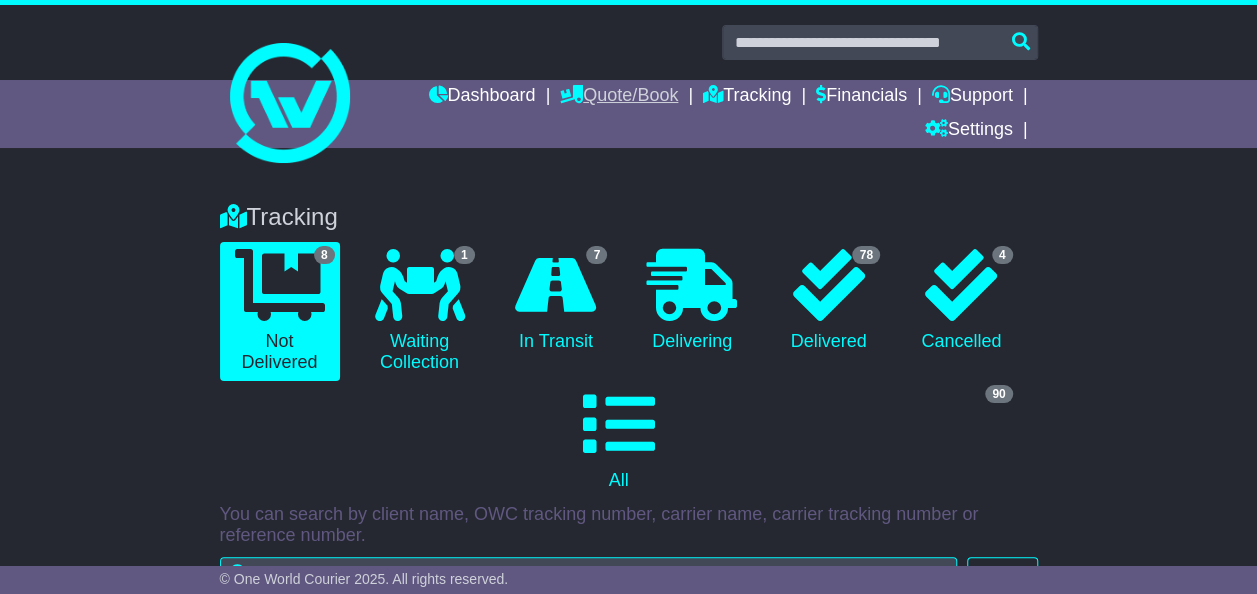 click on "Quote/Book" at bounding box center (619, 97) 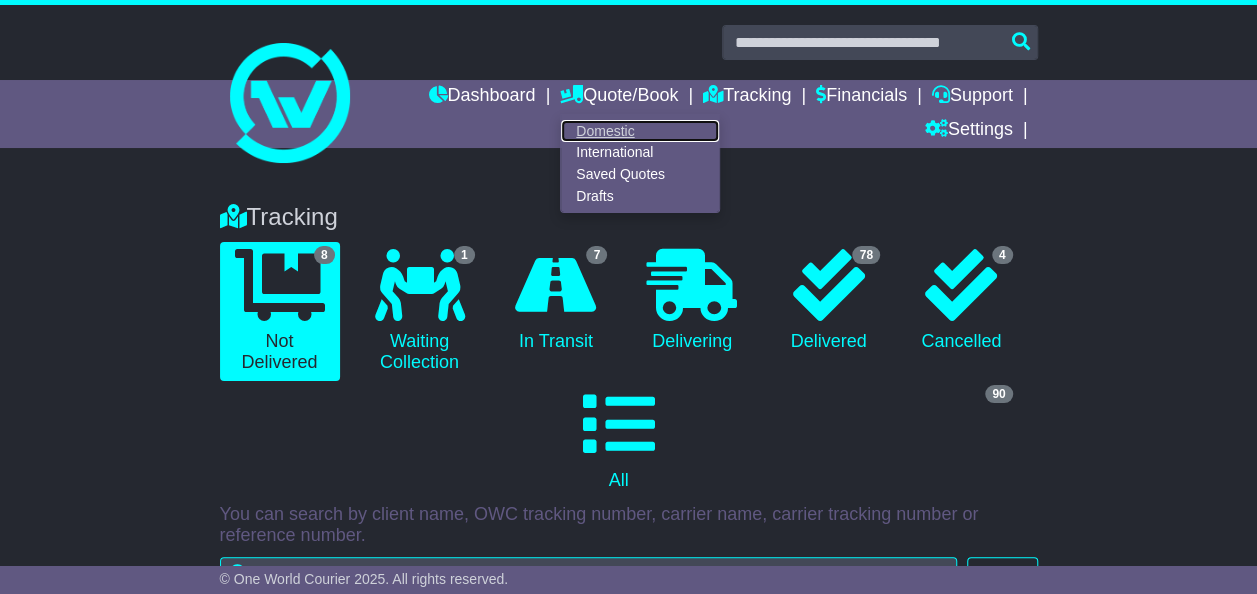 click on "Domestic" at bounding box center (640, 131) 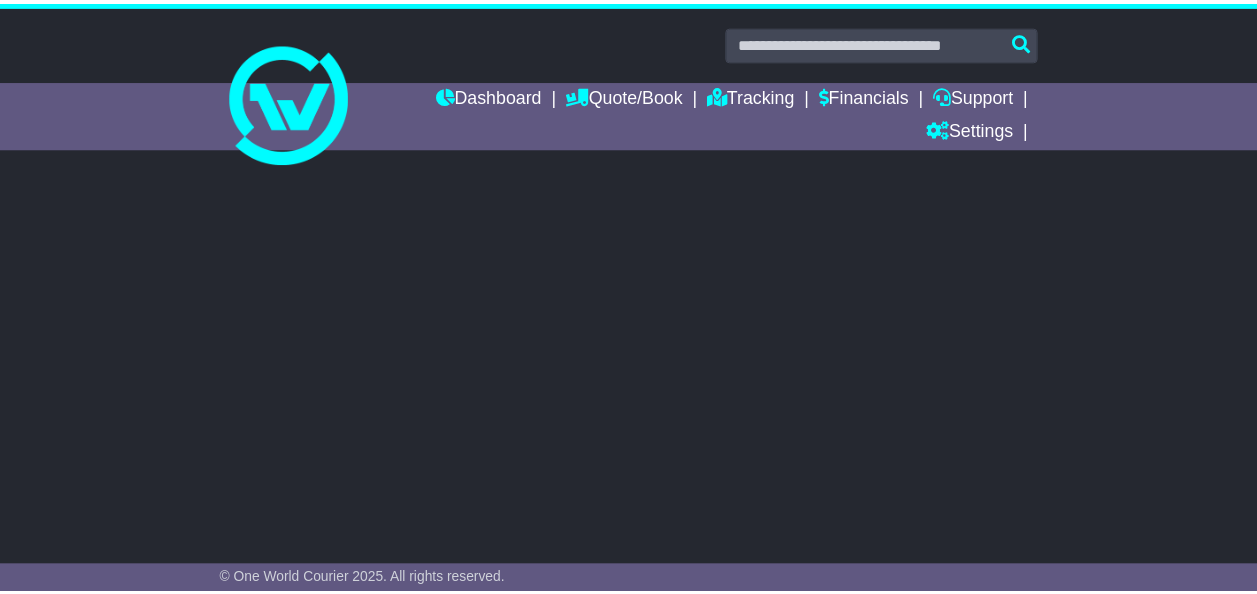 scroll, scrollTop: 0, scrollLeft: 0, axis: both 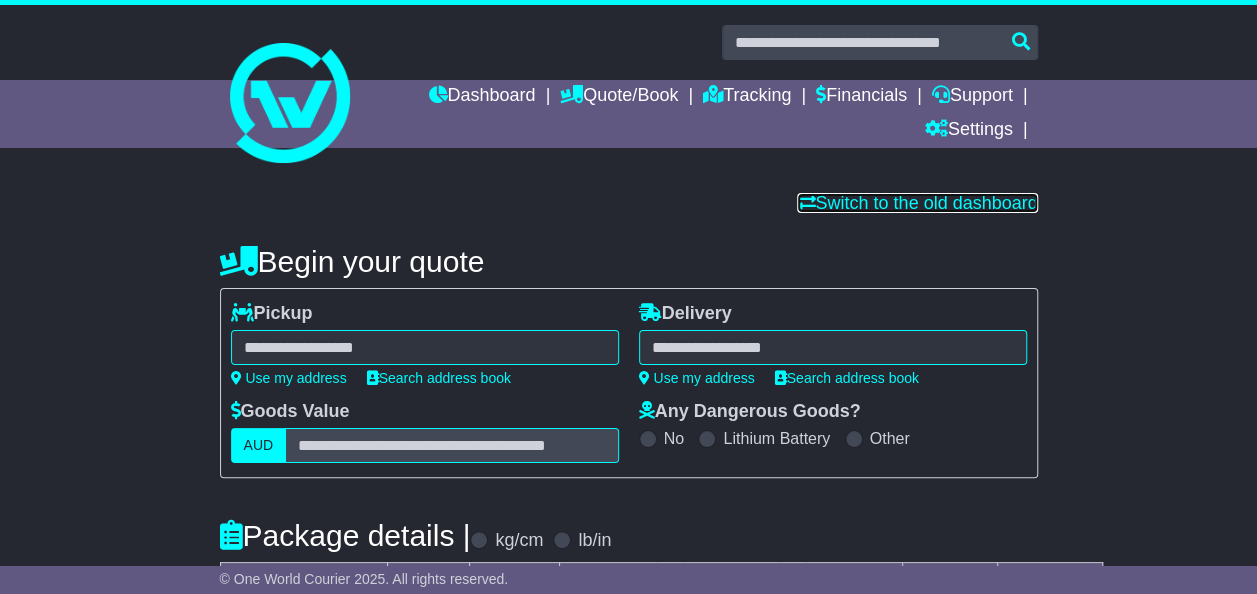 click on "Switch to the old dashboard" at bounding box center (917, 203) 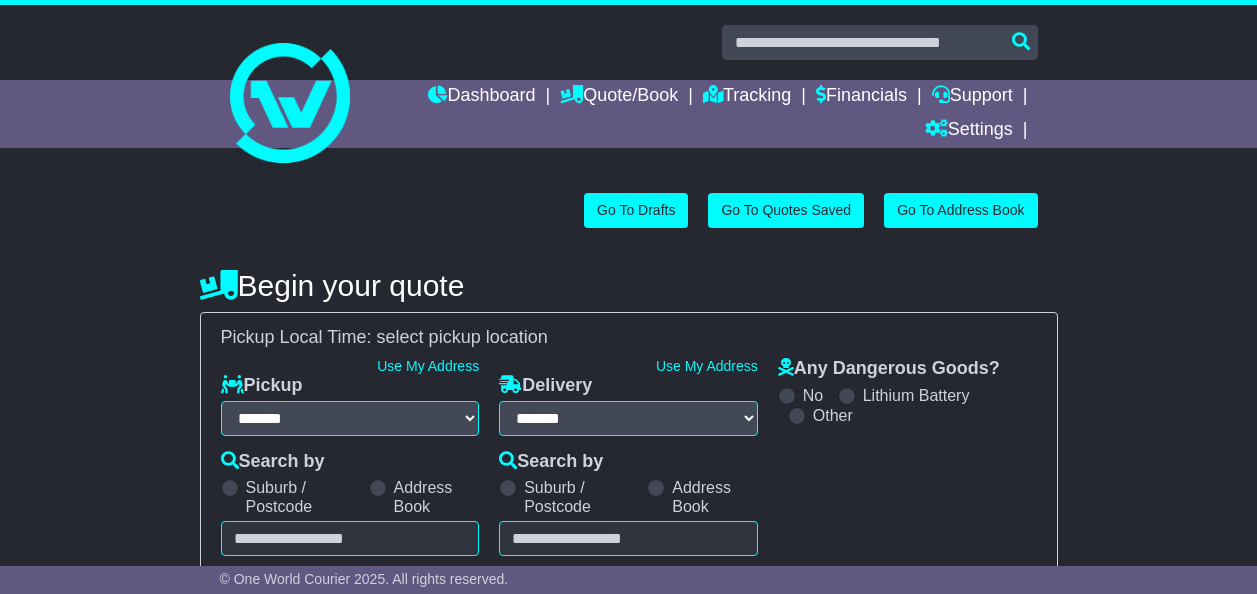 select on "**" 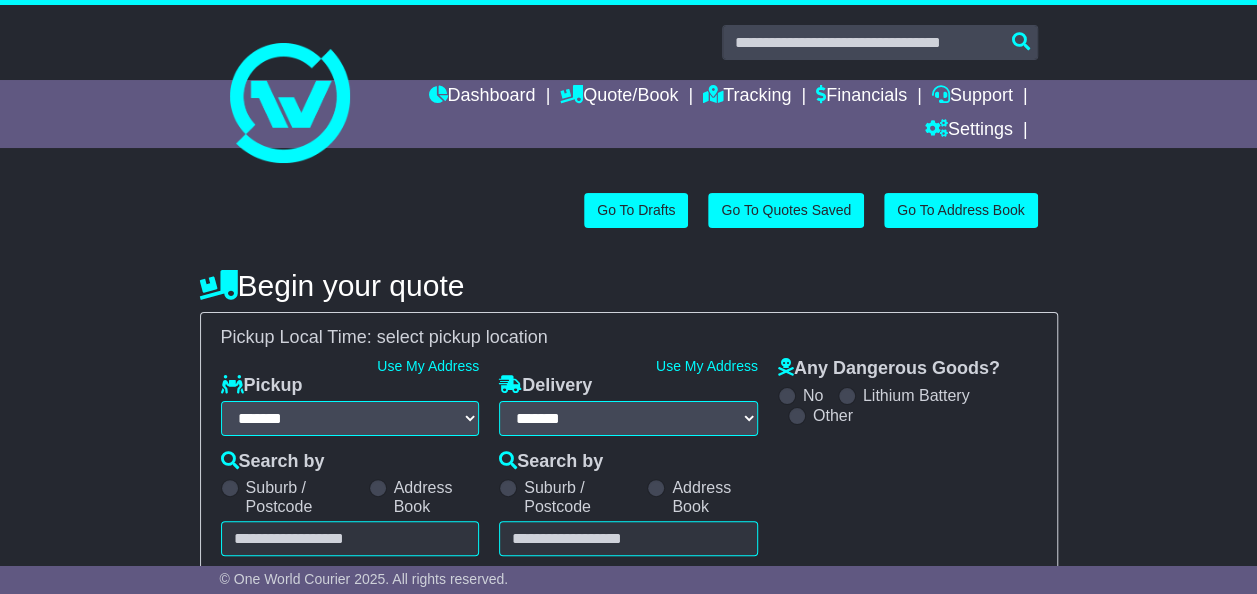 scroll, scrollTop: 0, scrollLeft: 0, axis: both 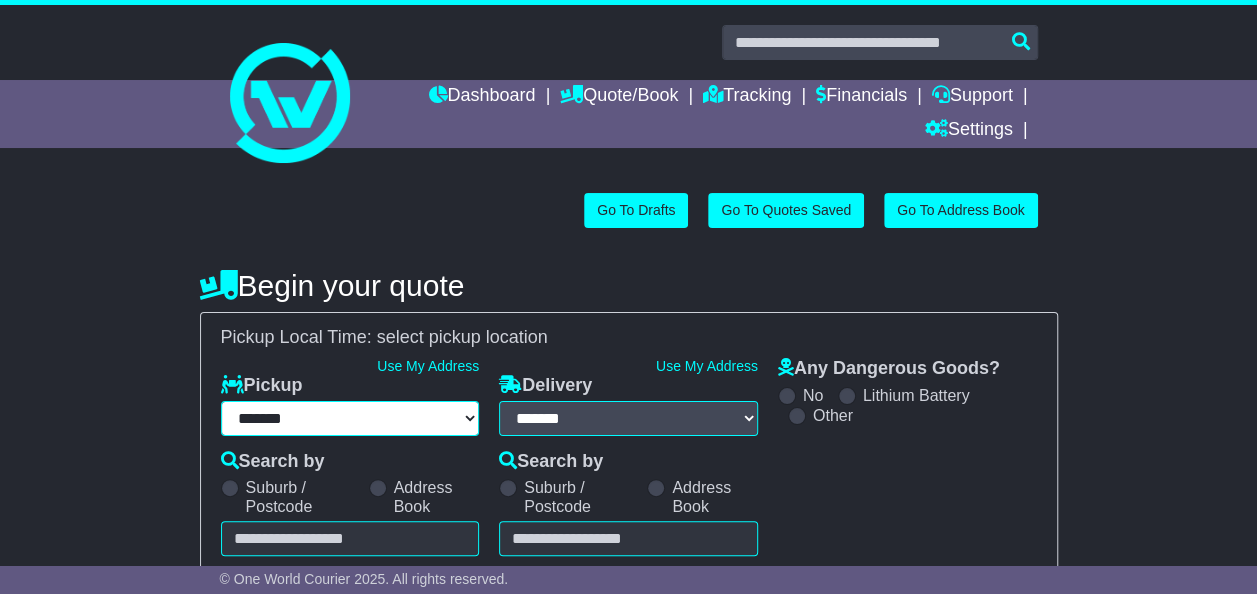 click on "**********" at bounding box center [350, 418] 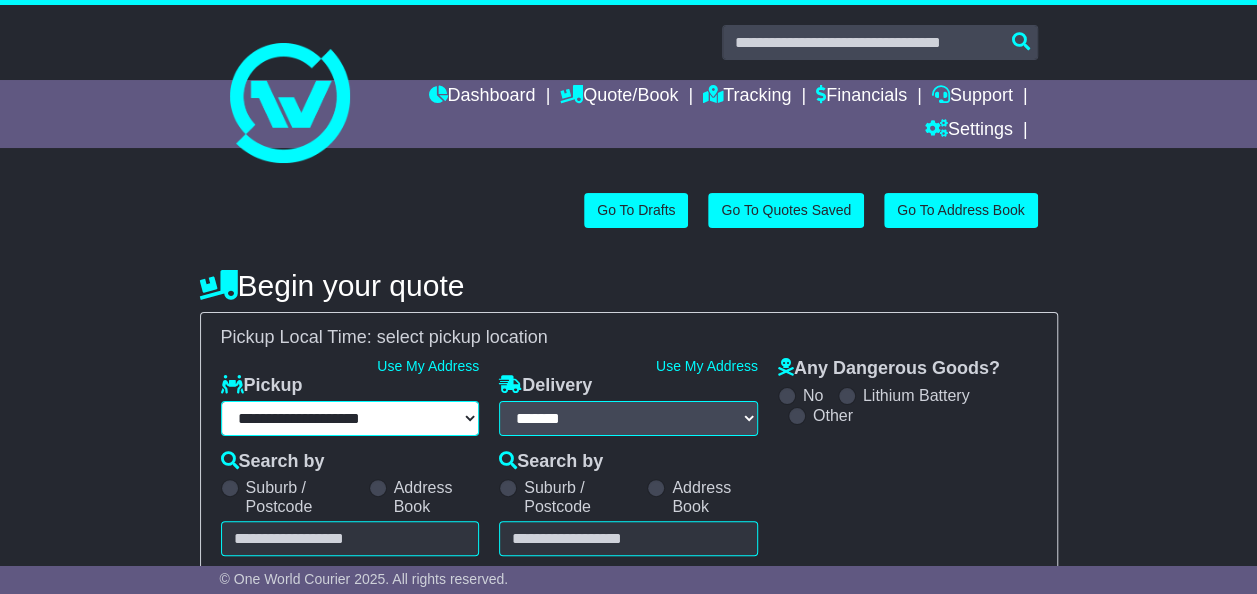 click on "**********" at bounding box center (350, 418) 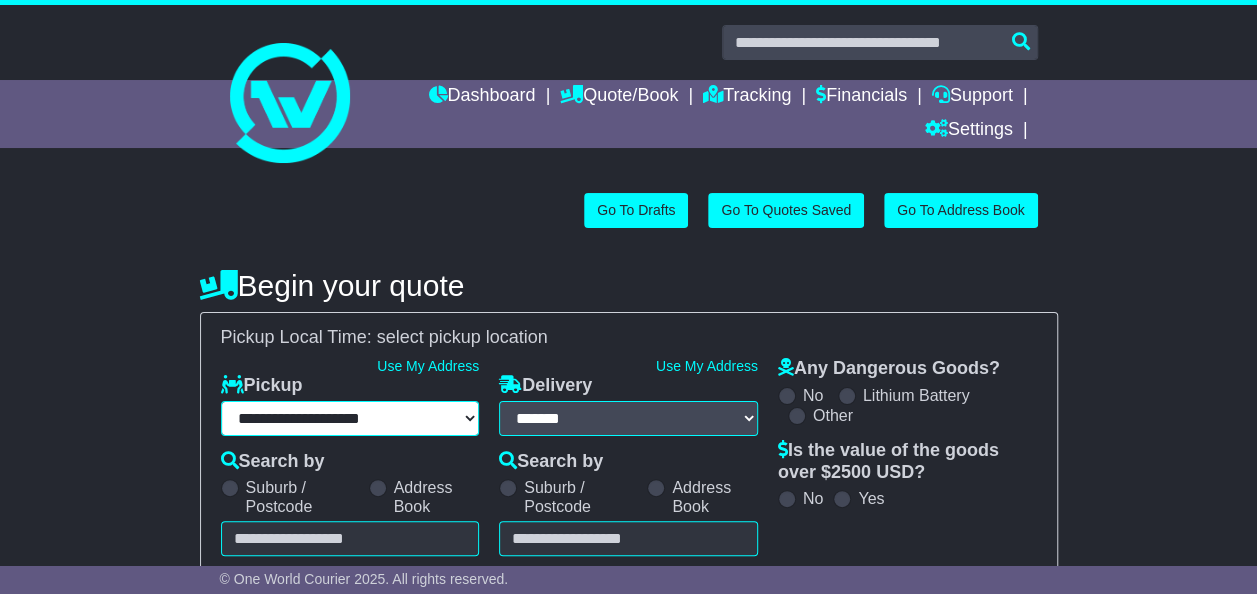 select 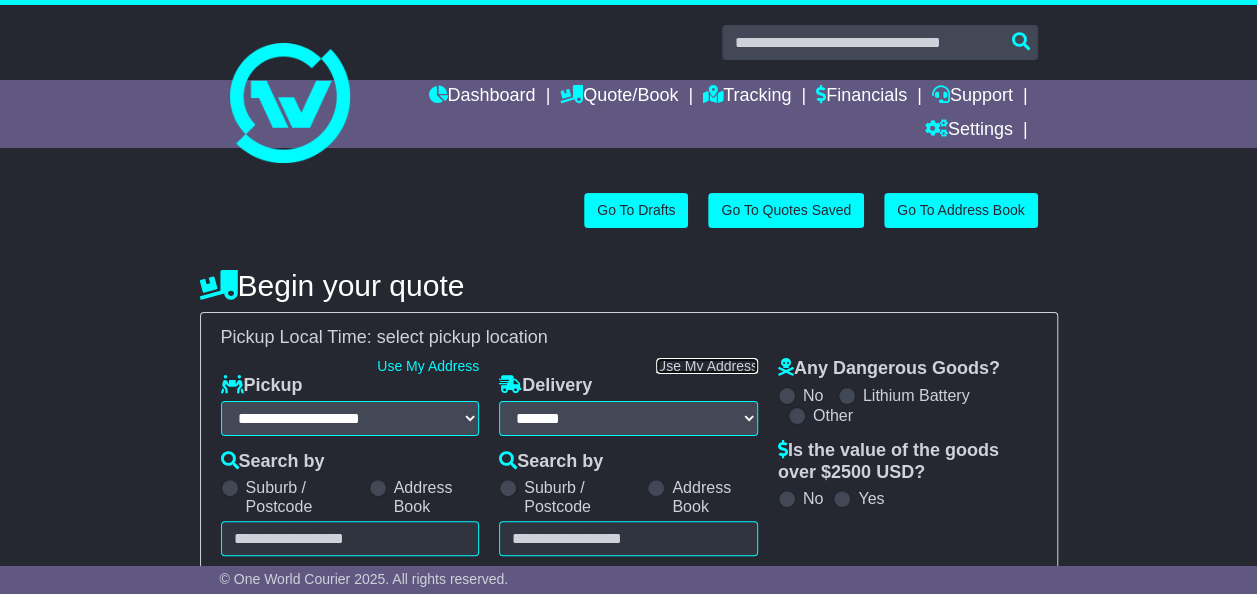 click on "Use My Address" at bounding box center [707, 366] 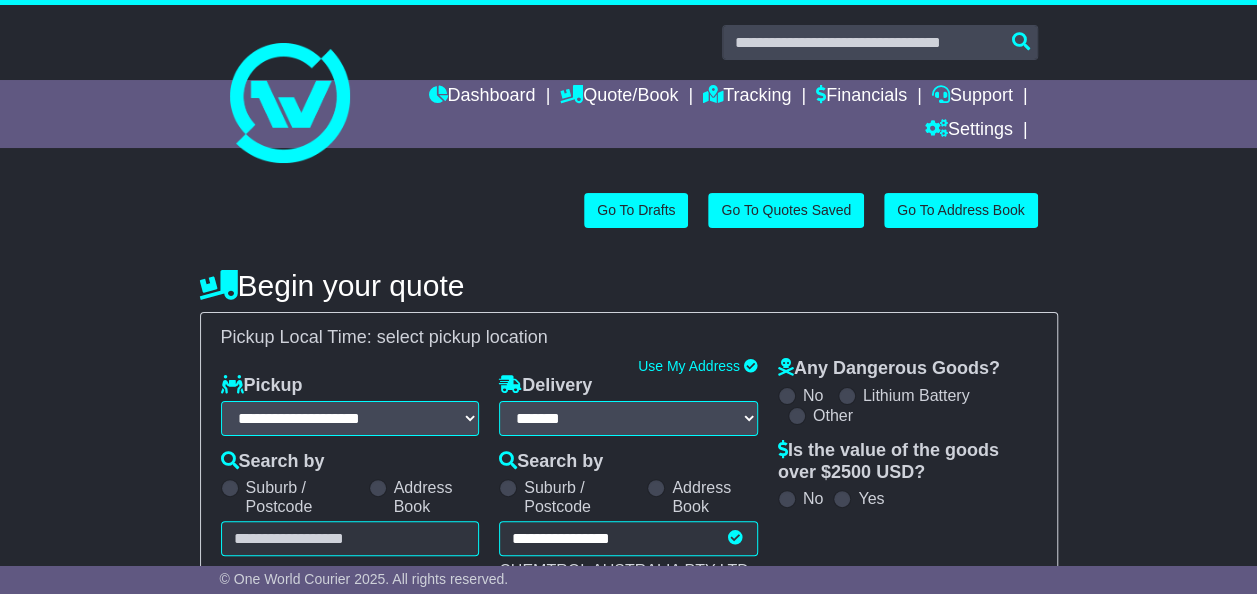 click at bounding box center (787, 499) 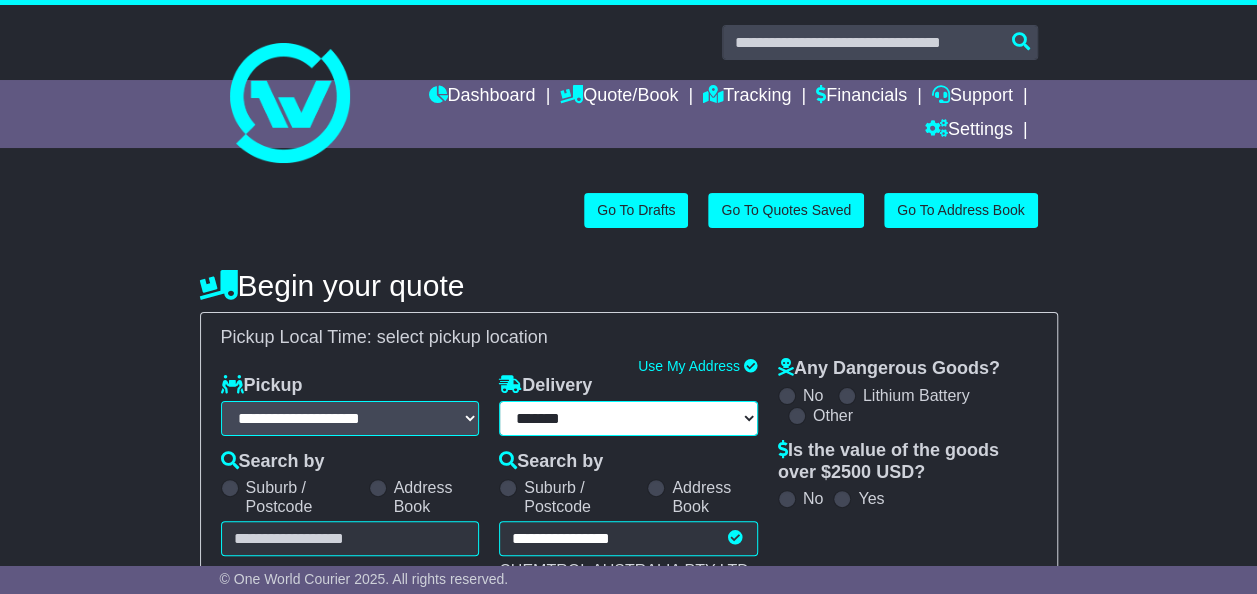 select 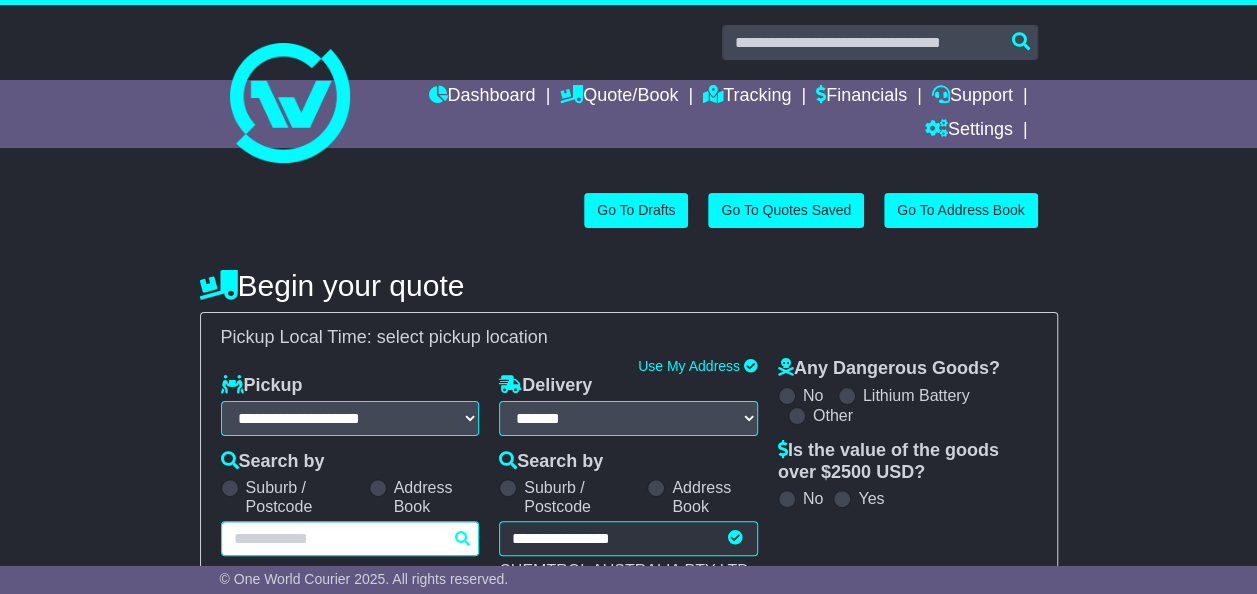 click on "Unknown City / Postcode Pair
×
You have entered     address.
Our database shows the postcode and suburb don't match. Please make sure location exists otherwise you might not receive all quotes available.
Maybe you meant to use some of the next:
Ok" at bounding box center [350, 538] 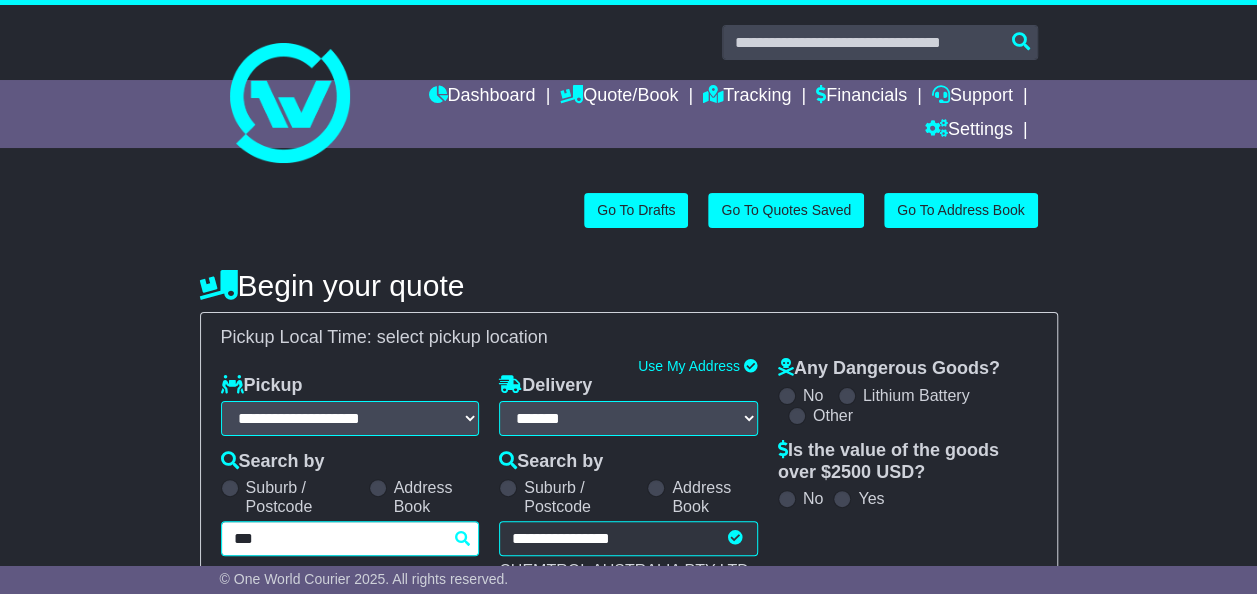 type on "****" 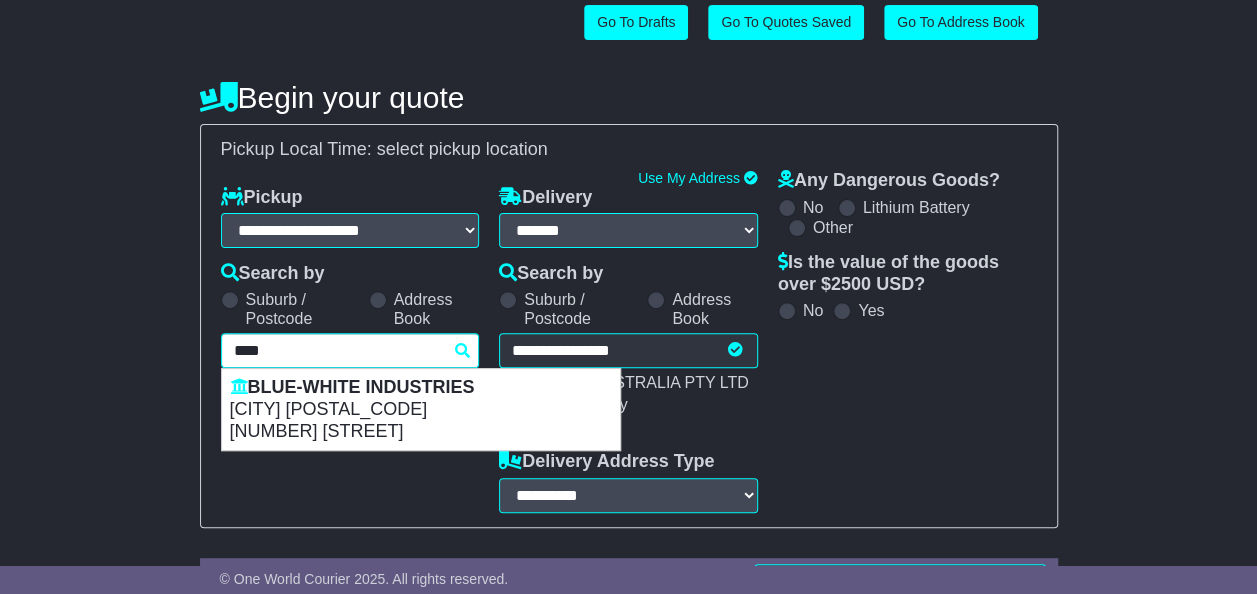 scroll, scrollTop: 190, scrollLeft: 0, axis: vertical 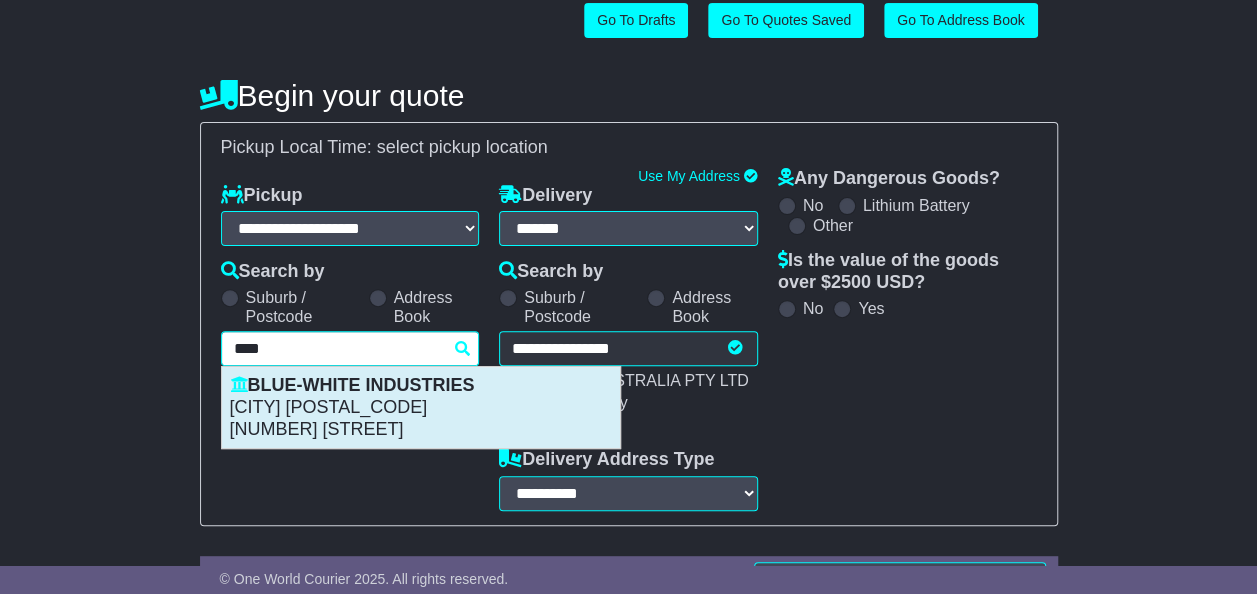 click on "HUNTINGTON BEACH 92649" at bounding box center [421, 408] 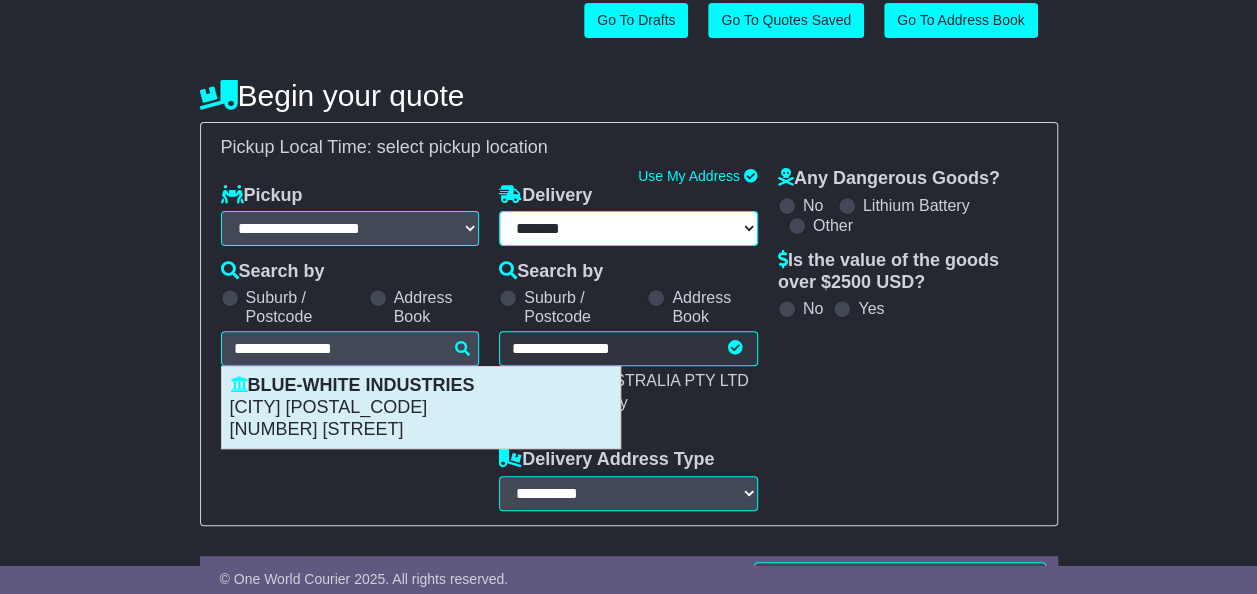 select on "**********" 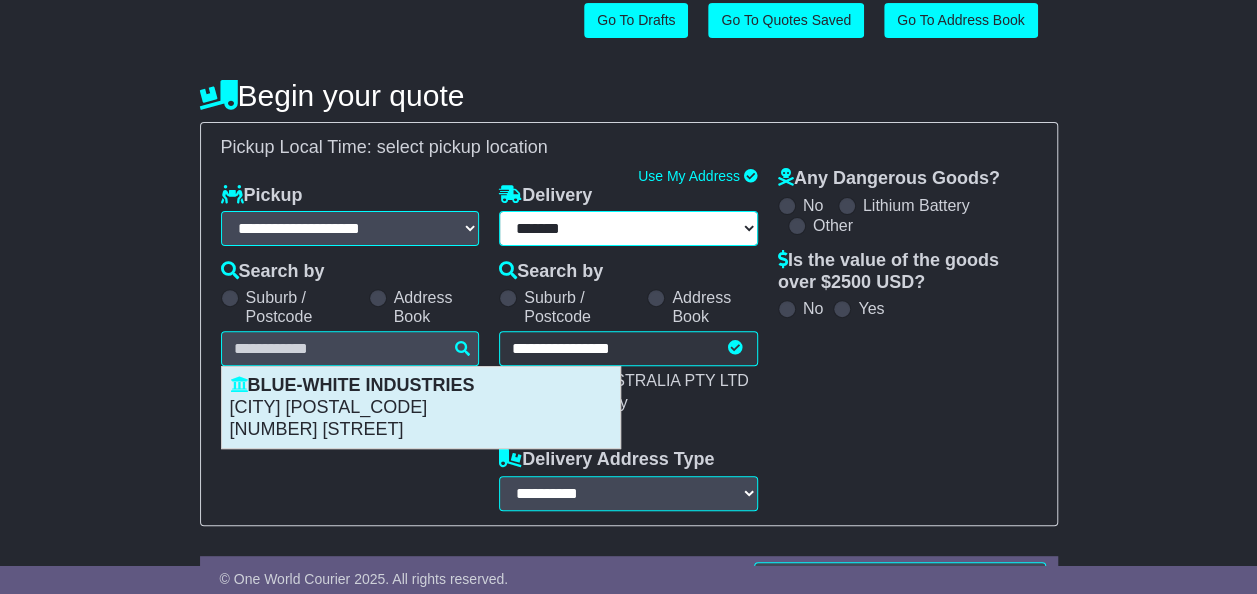 type on "**********" 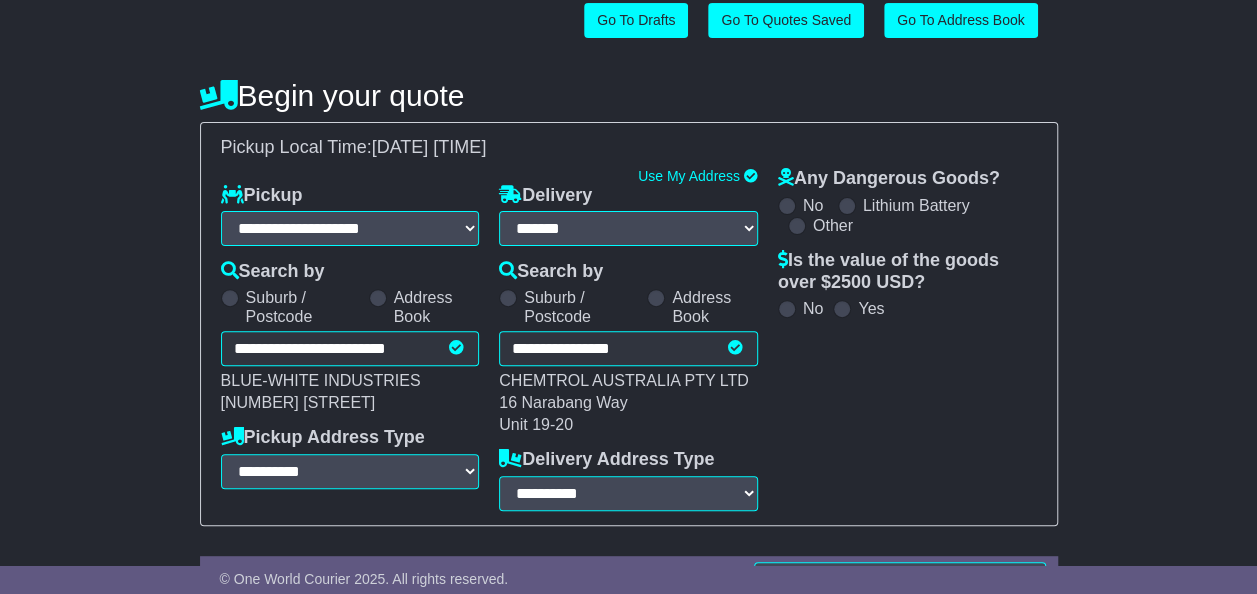 click on "Any Dangerous Goods?
No
Lithium Battery
Other
Is the value of the goods over $ 2500   USD ?
No
Yes" at bounding box center (907, 339) 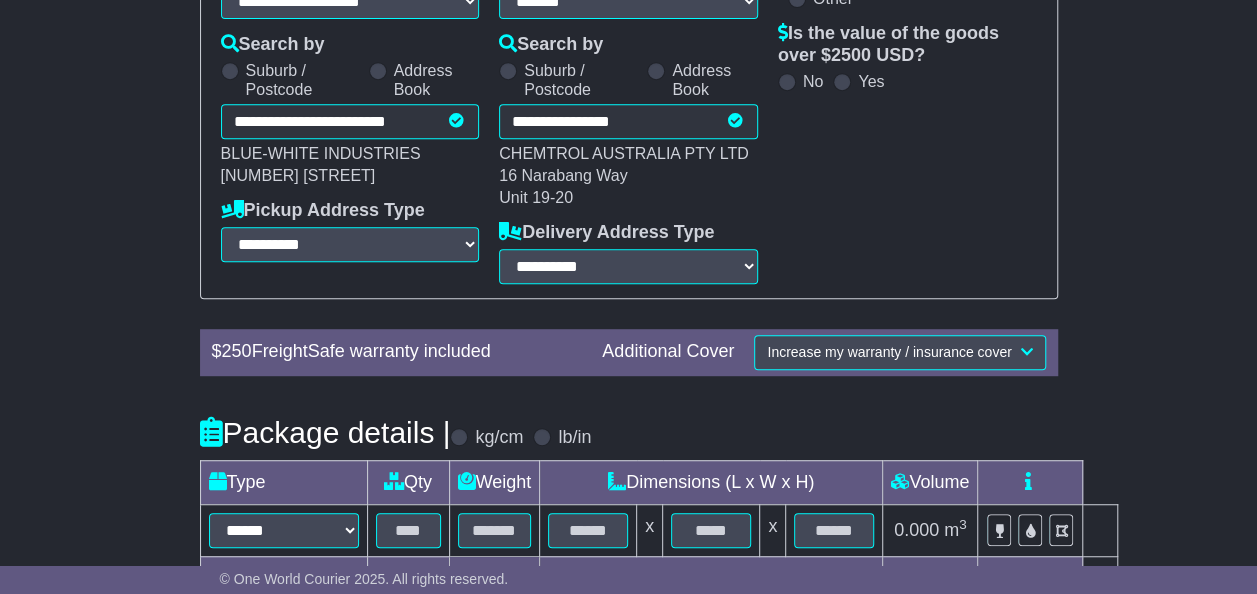 scroll, scrollTop: 535, scrollLeft: 0, axis: vertical 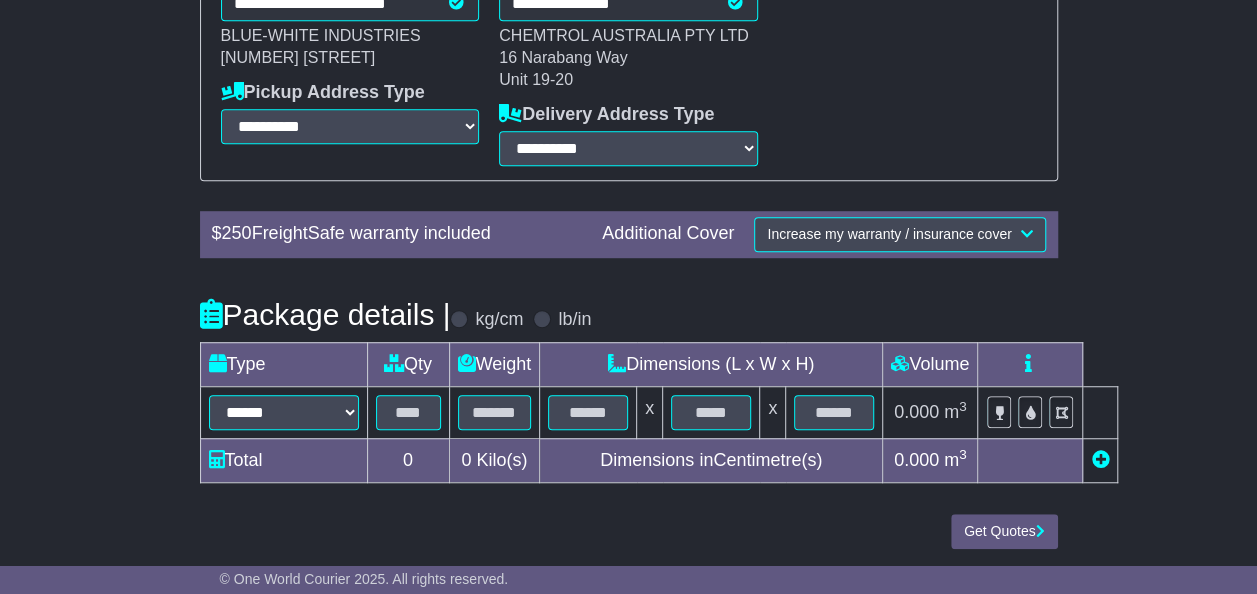 click at bounding box center [542, 319] 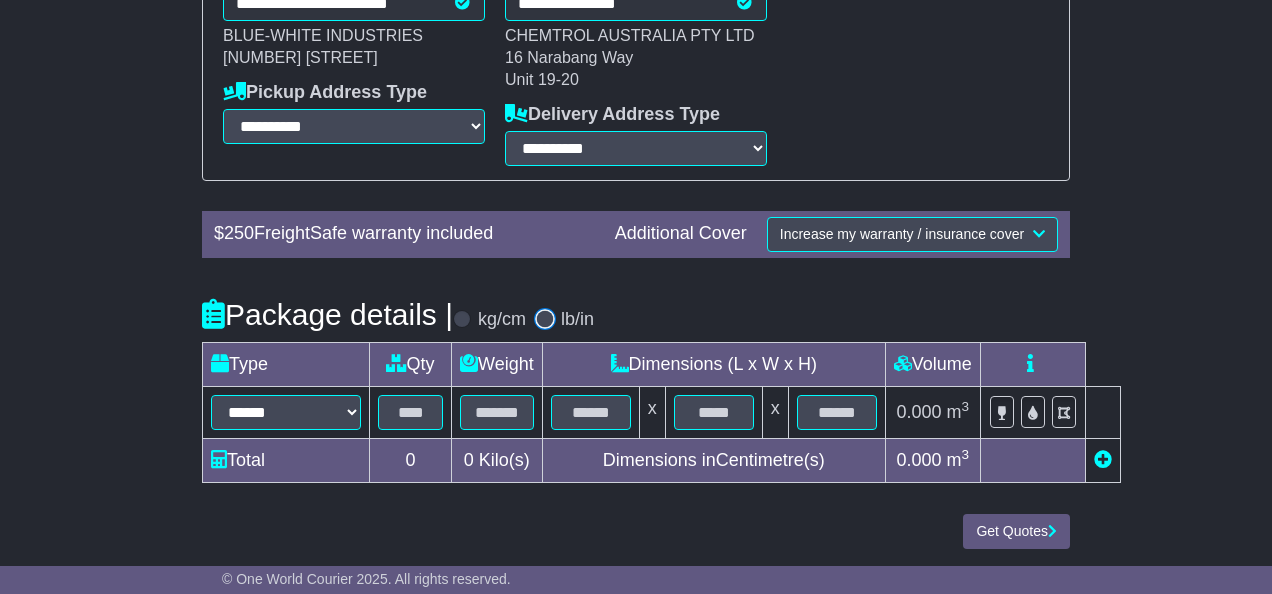 select 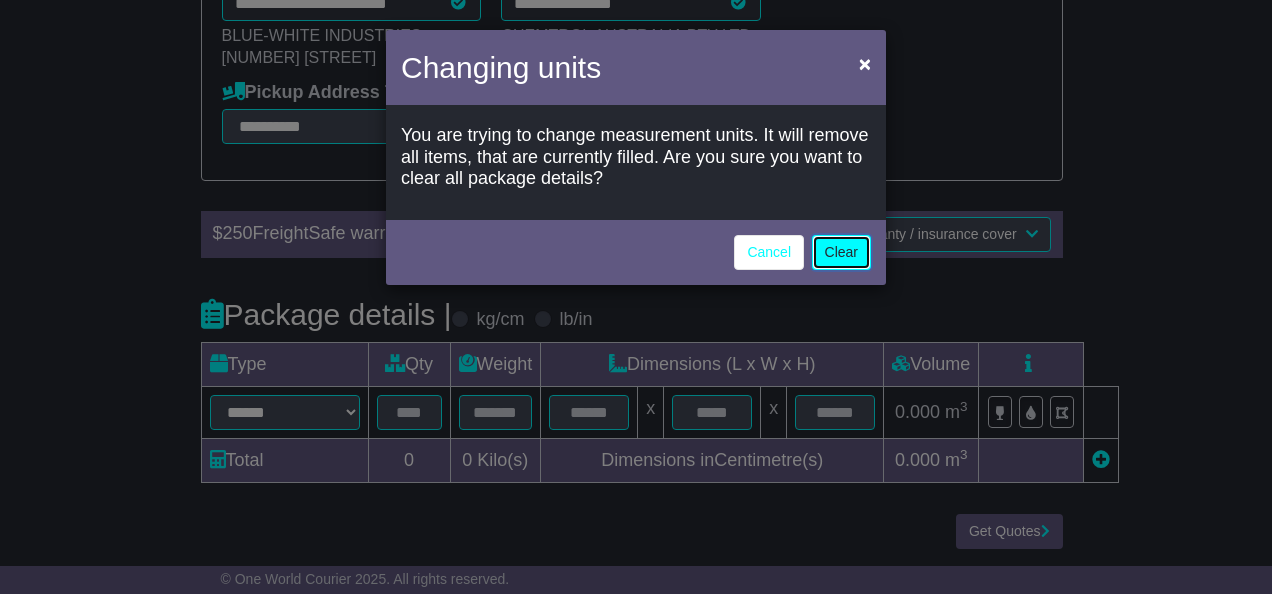 click on "Clear" at bounding box center [841, 252] 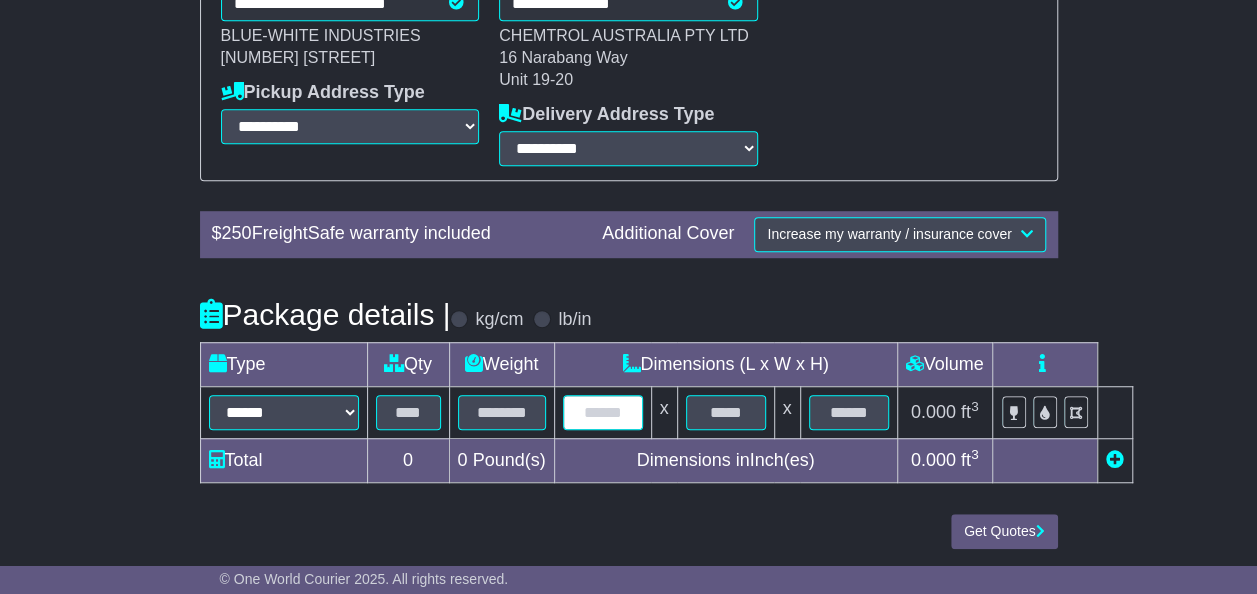 click at bounding box center (603, 412) 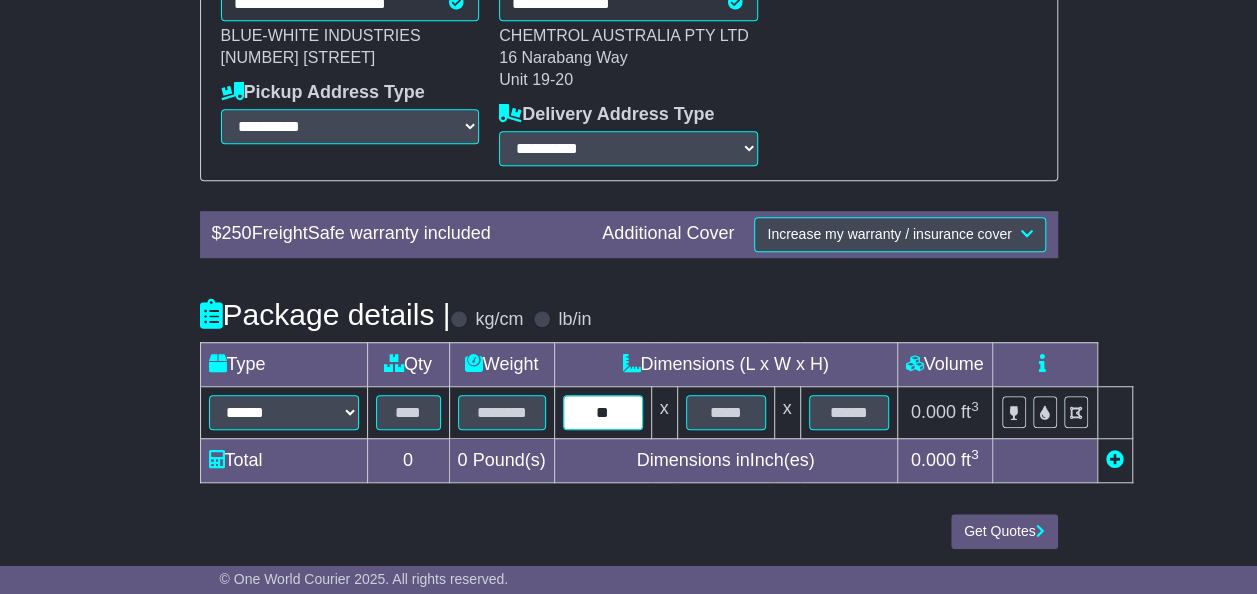 type on "**" 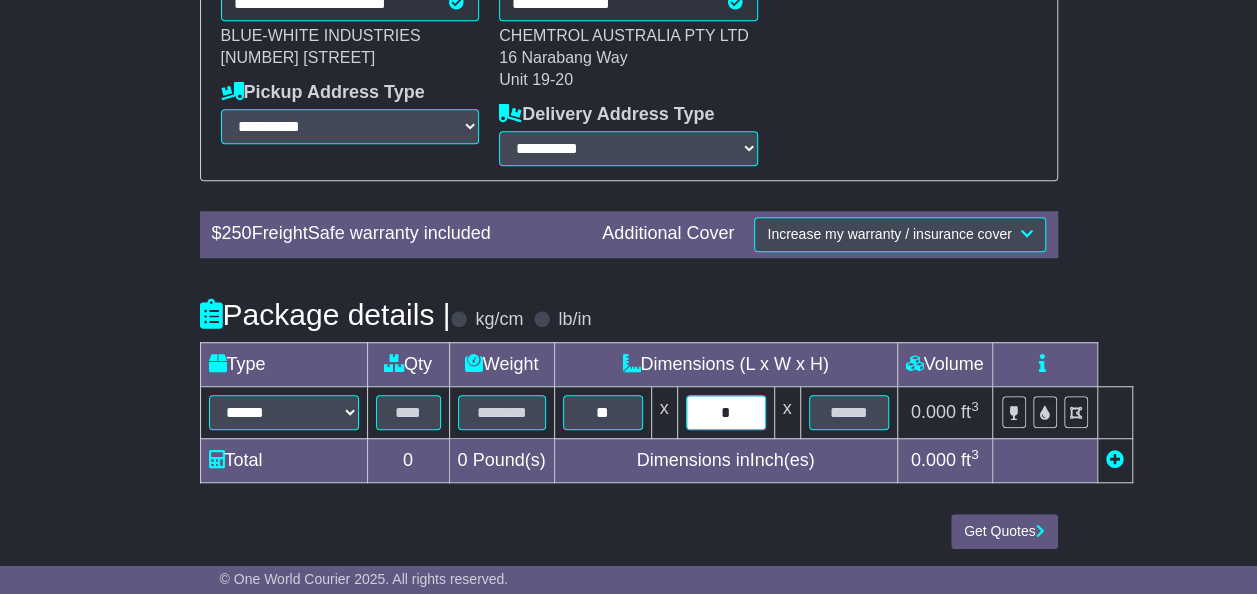 click on "*" at bounding box center (726, 412) 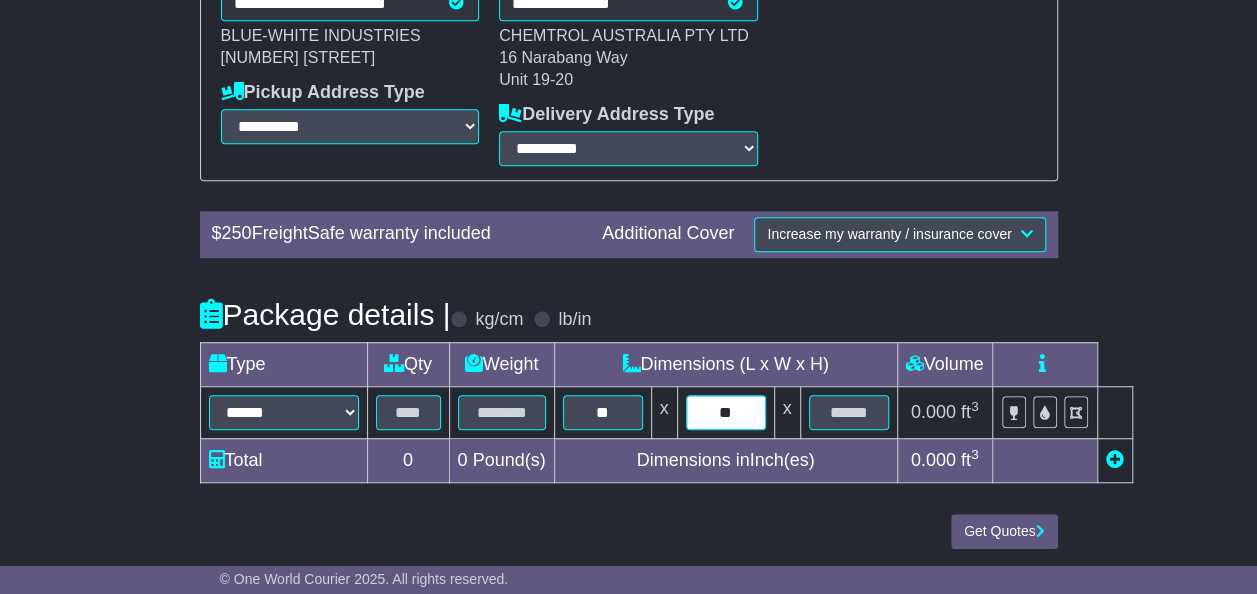 type on "**" 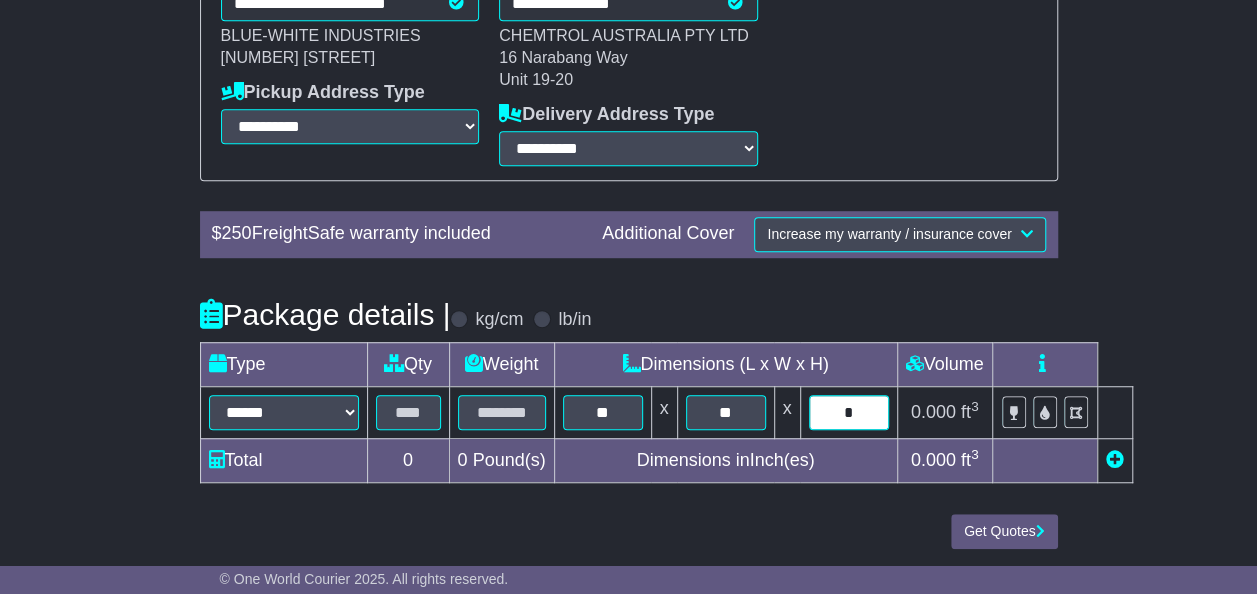 click on "*" at bounding box center [849, 412] 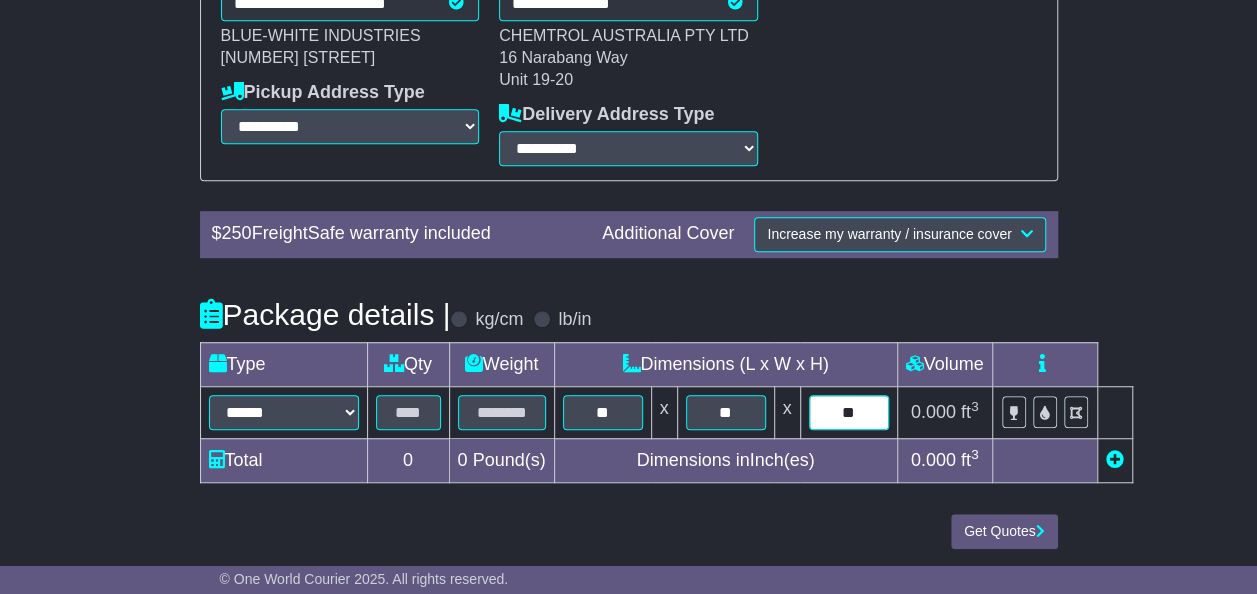 type on "**" 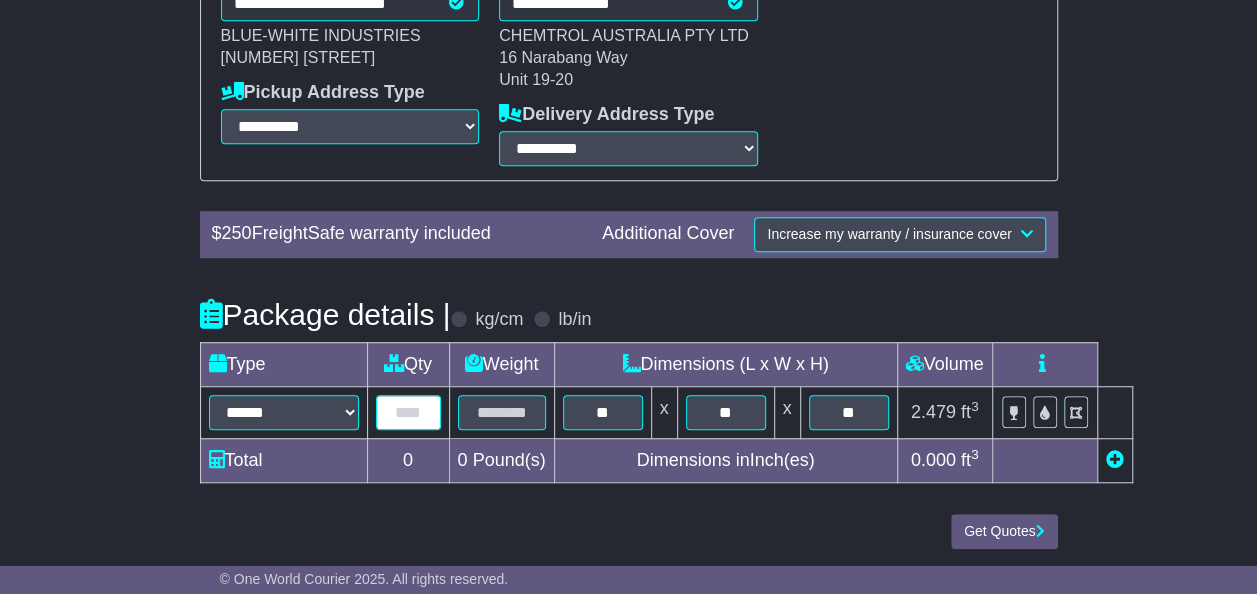 click at bounding box center [408, 412] 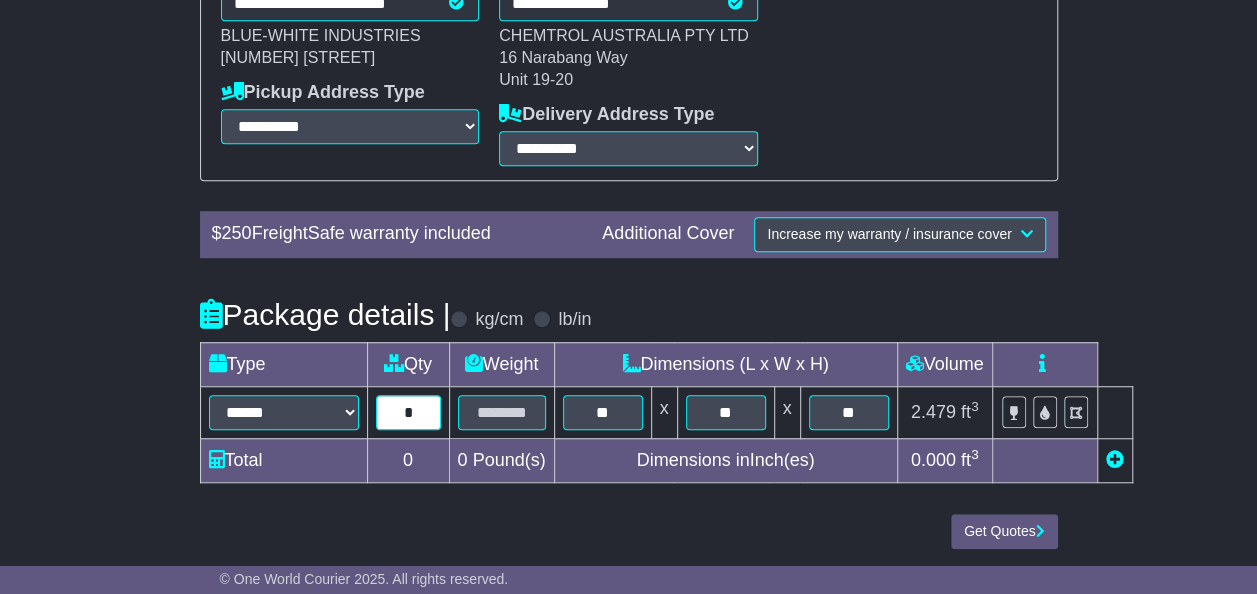 type on "*" 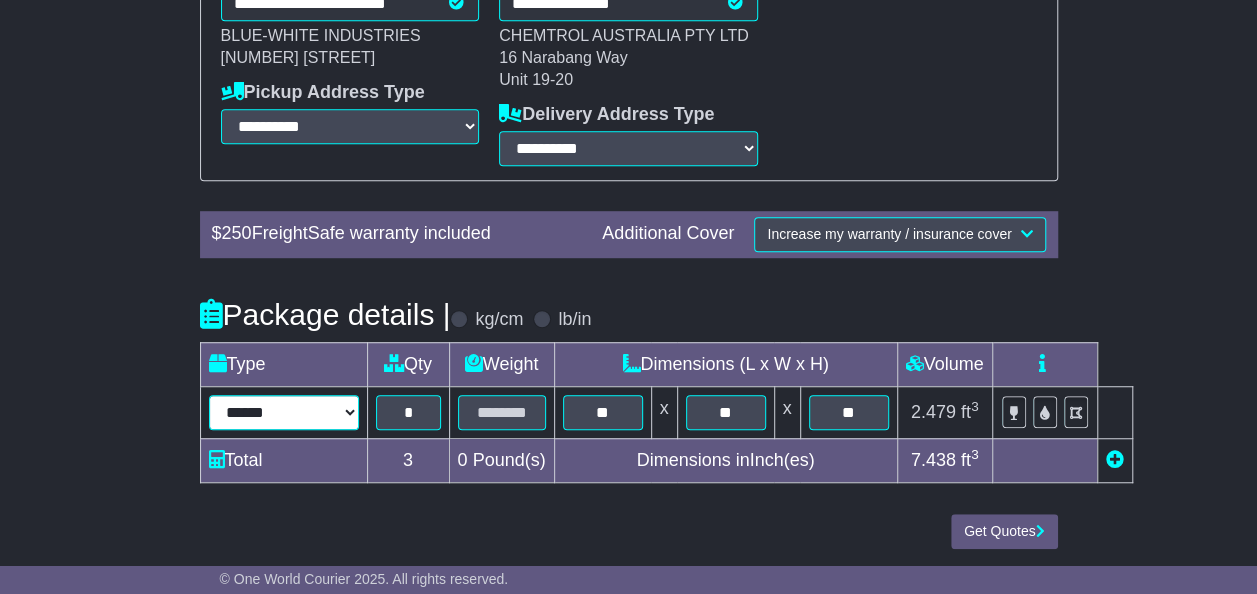 click on "****** ****** *** **** *** ******** ***** **** ****** *******" at bounding box center (284, 412) 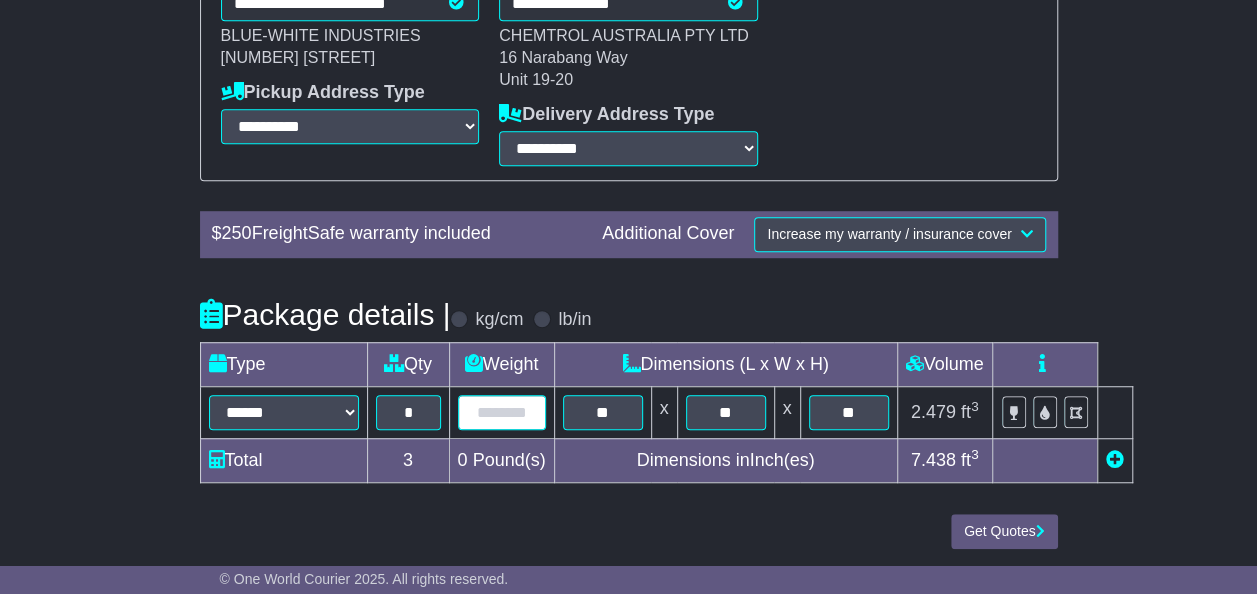 click at bounding box center (502, 412) 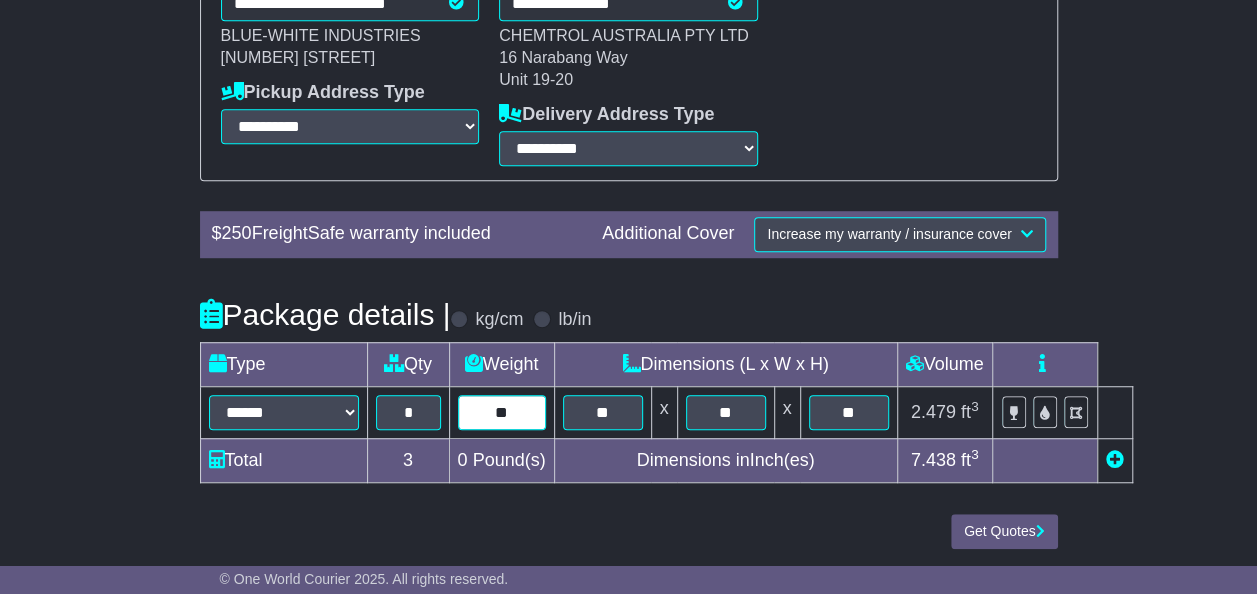 type on "**" 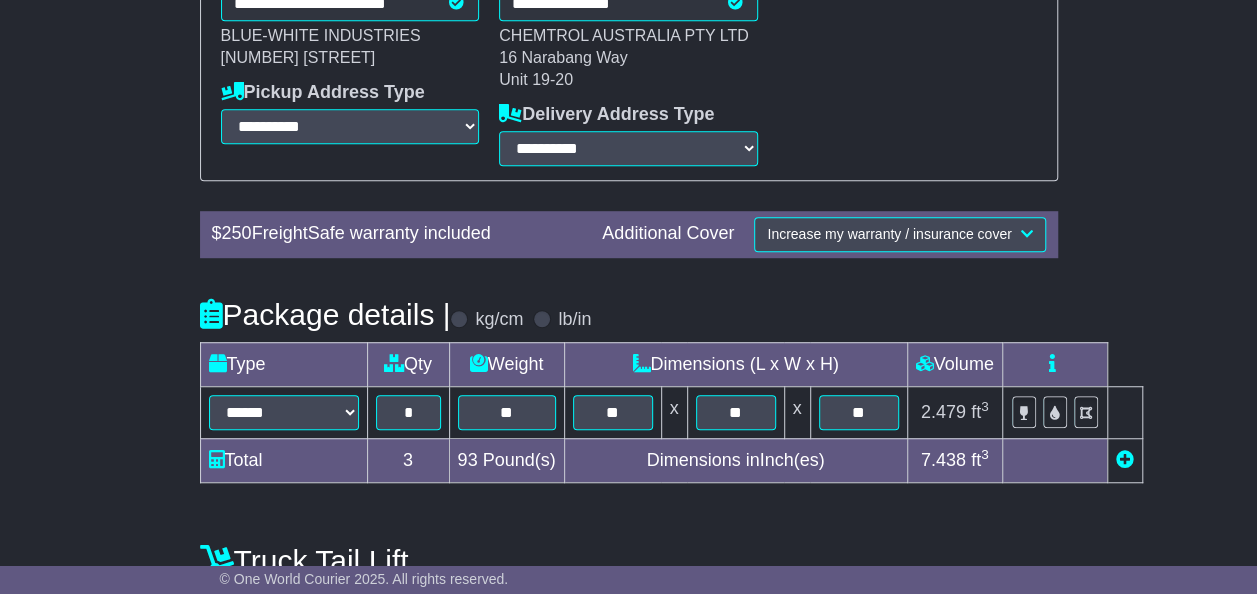 click on "**********" at bounding box center [629, 167] 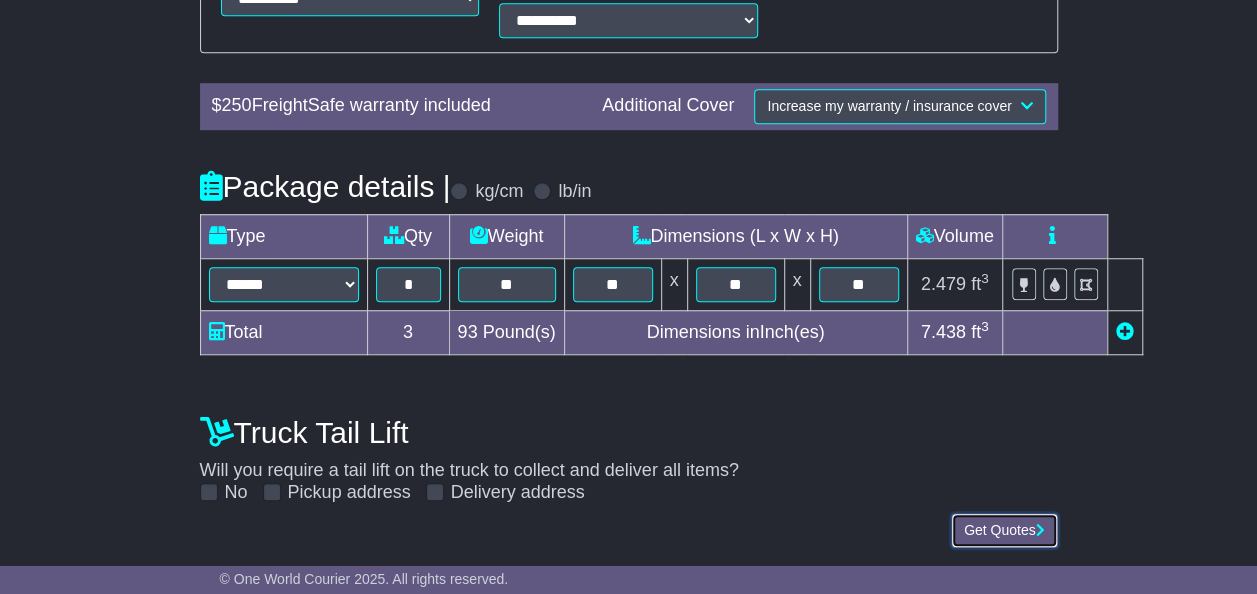click on "Get Quotes" at bounding box center [1004, 530] 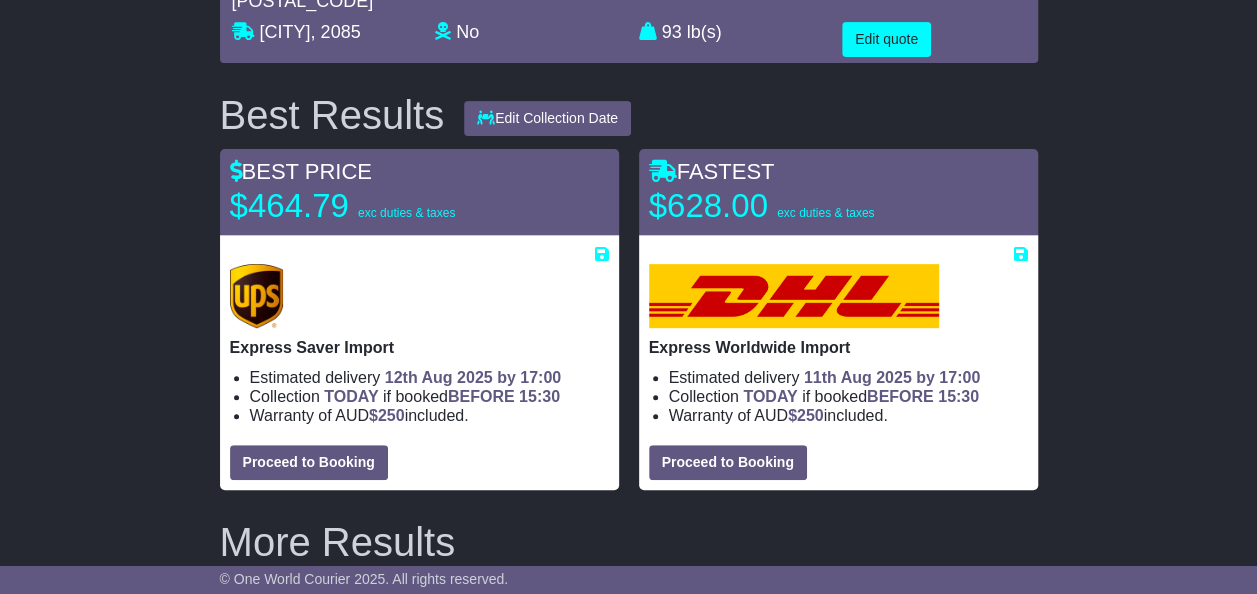 scroll, scrollTop: 317, scrollLeft: 0, axis: vertical 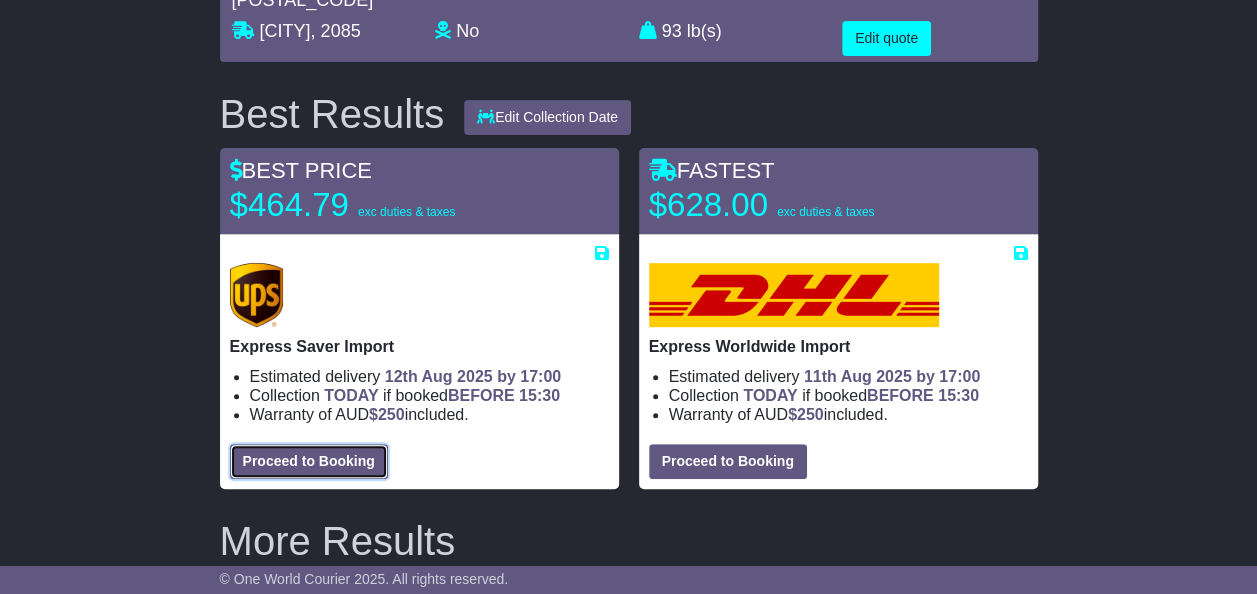 click on "Proceed to Booking" at bounding box center [309, 461] 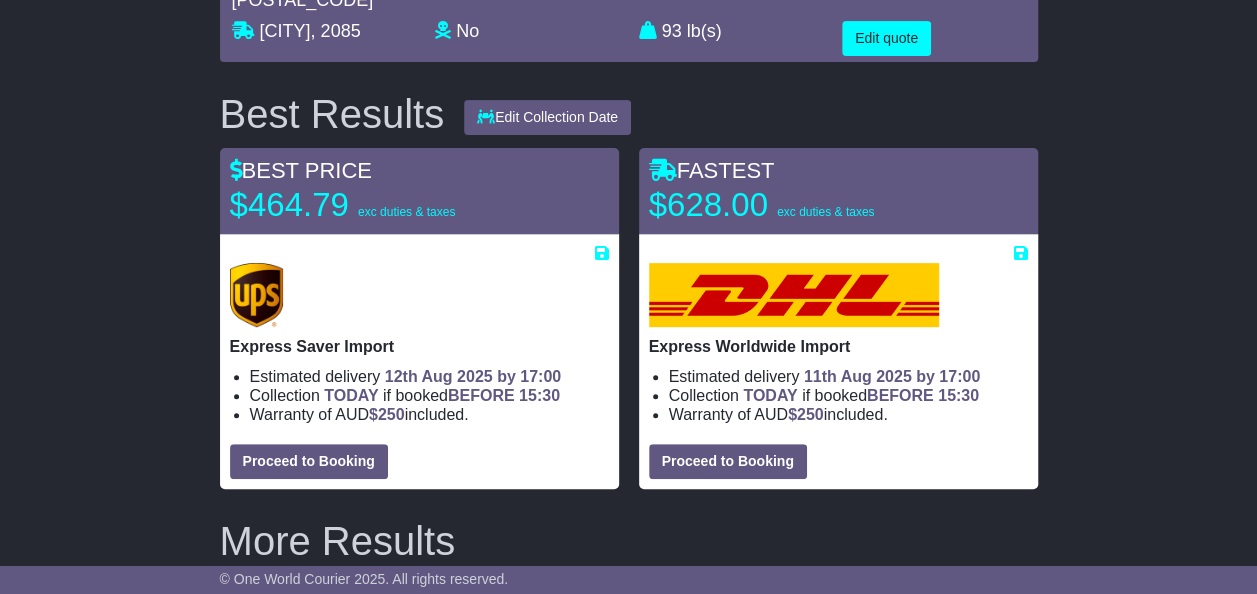 select on "***" 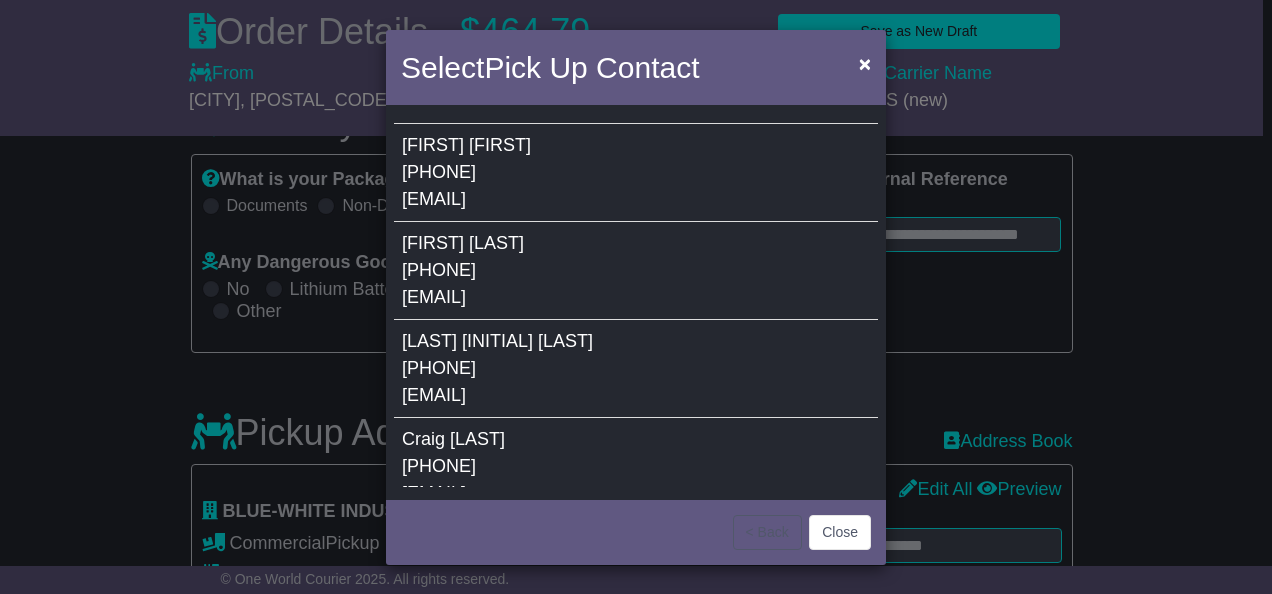 select 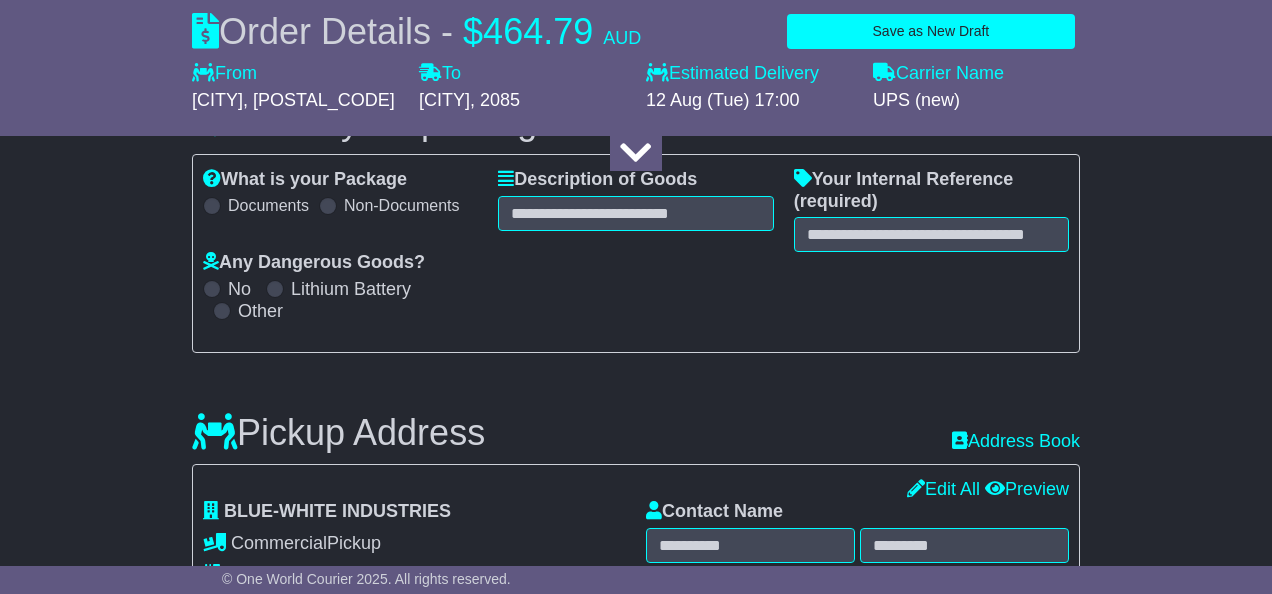 type on "*****" 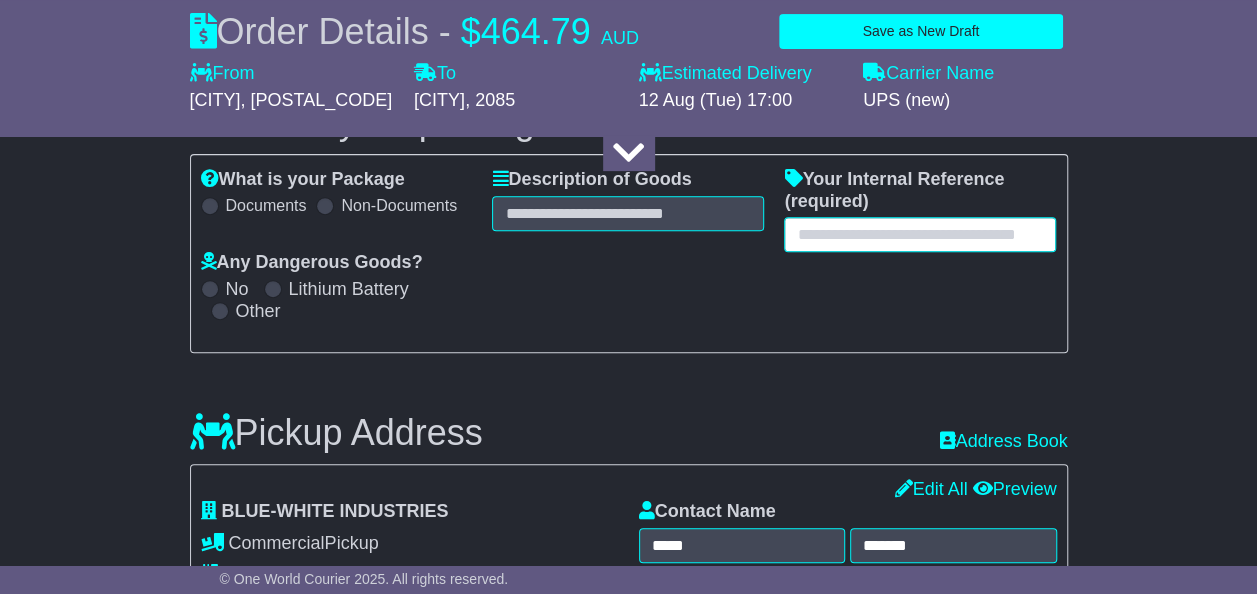 click at bounding box center (920, 234) 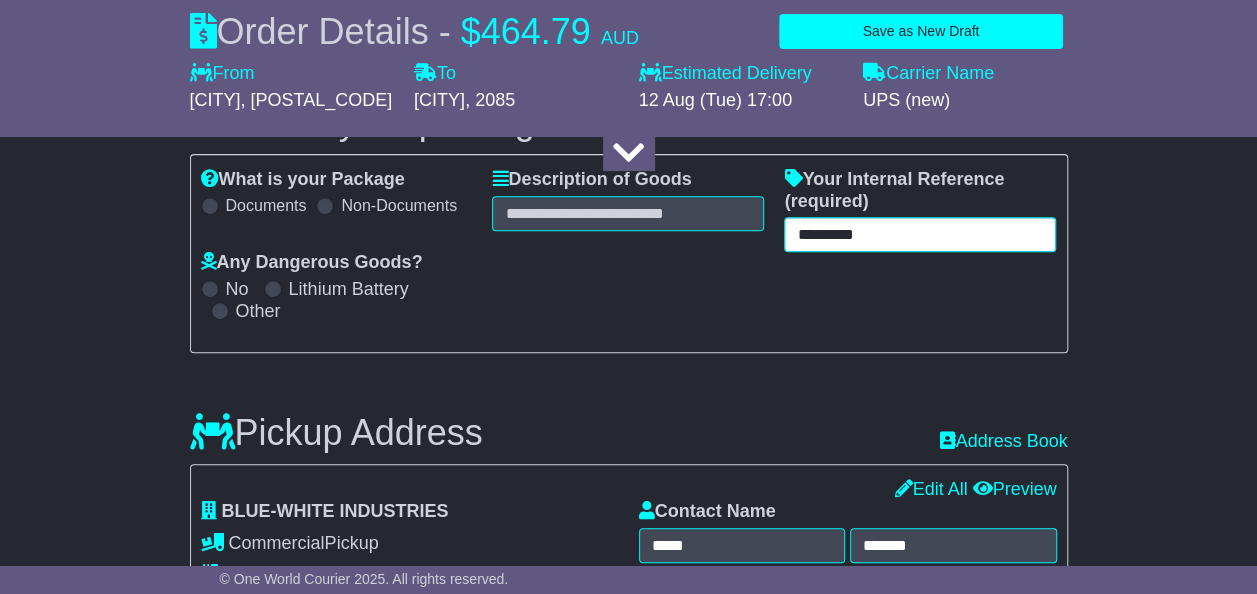 type on "*********" 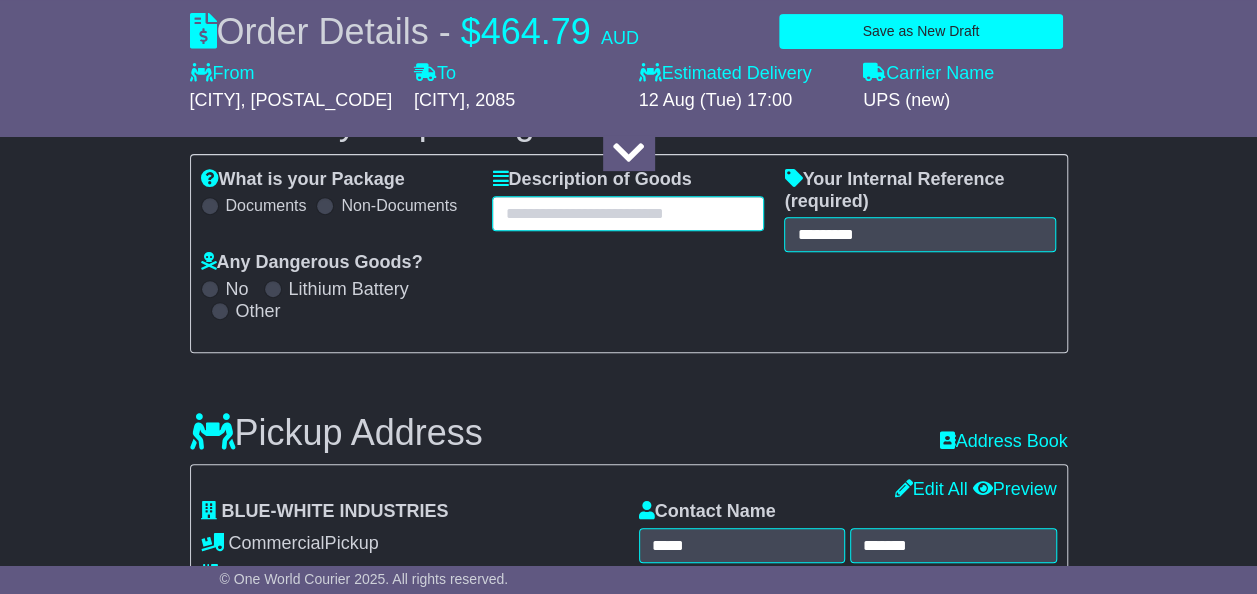 click at bounding box center (628, 213) 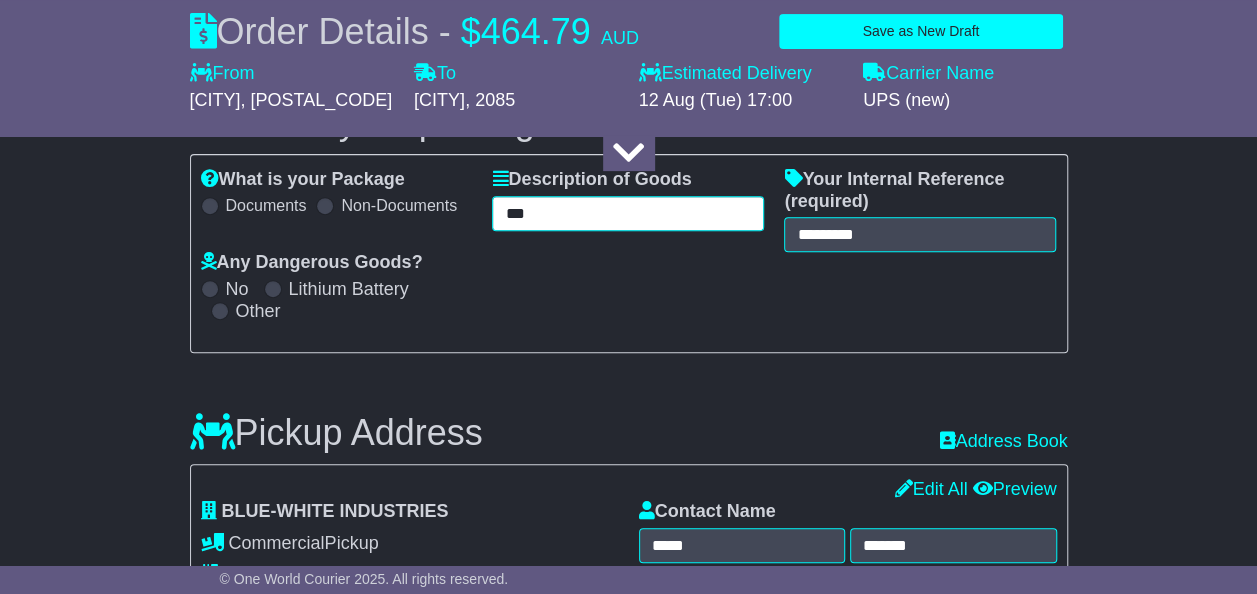 click on "**" at bounding box center [628, 213] 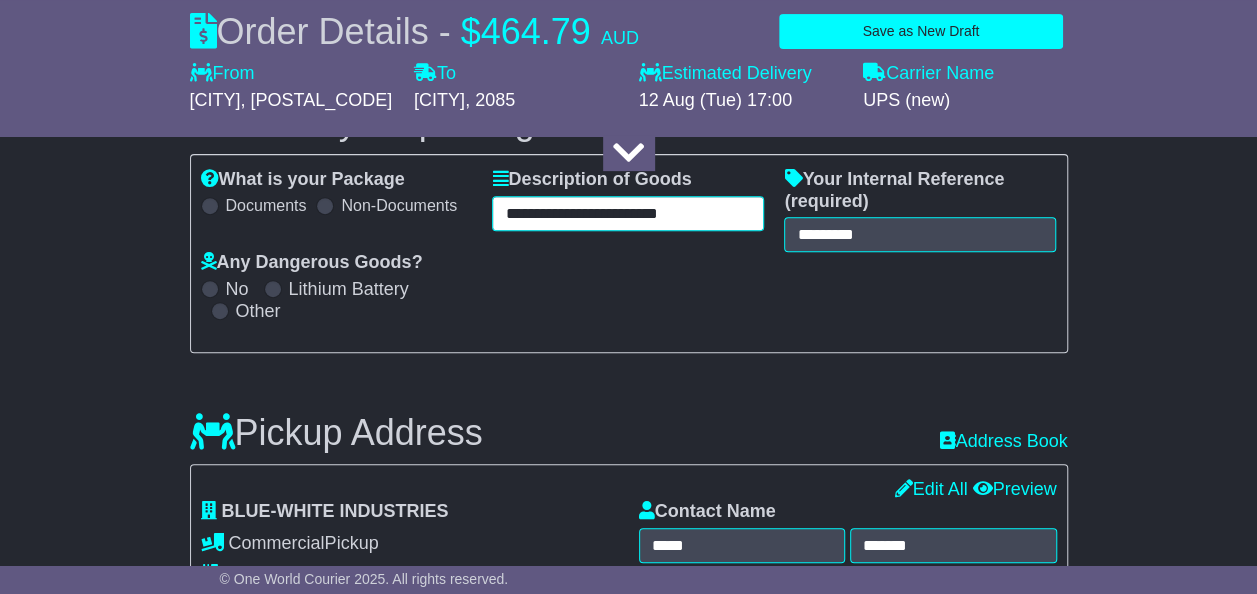 click on "**********" at bounding box center [628, 213] 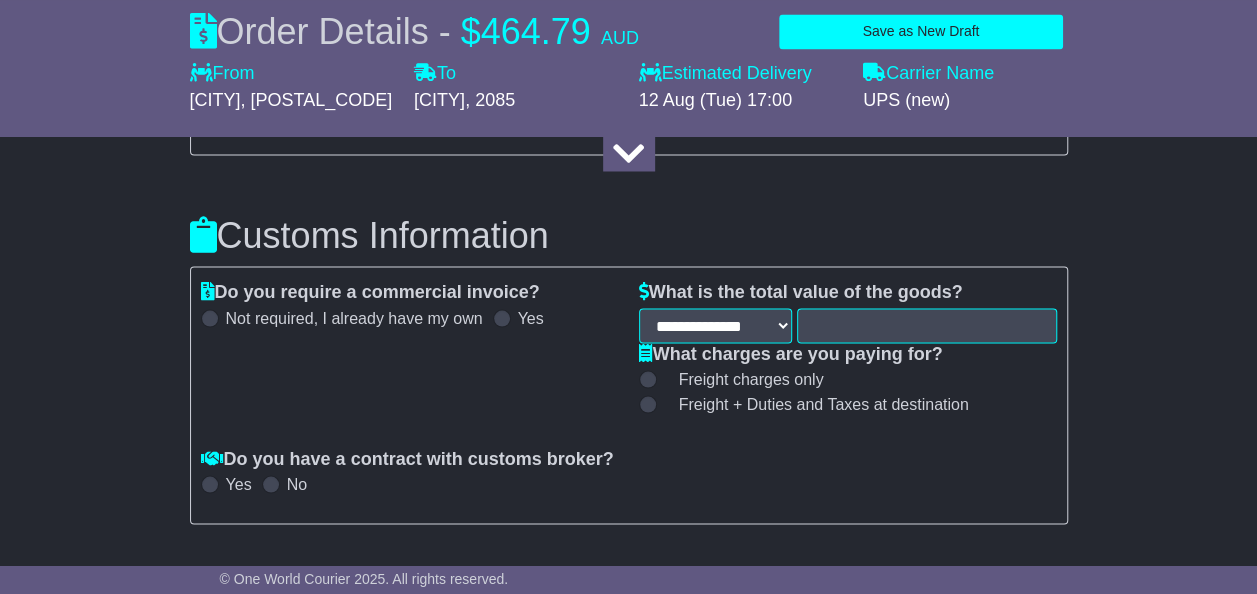 scroll, scrollTop: 1795, scrollLeft: 0, axis: vertical 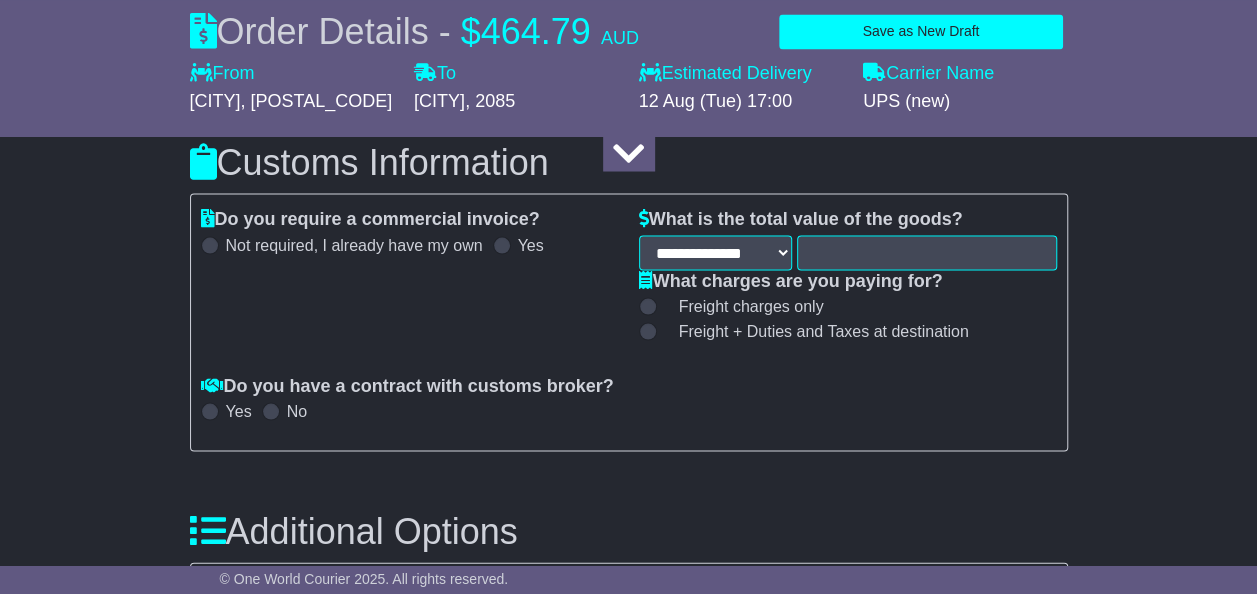 type on "**********" 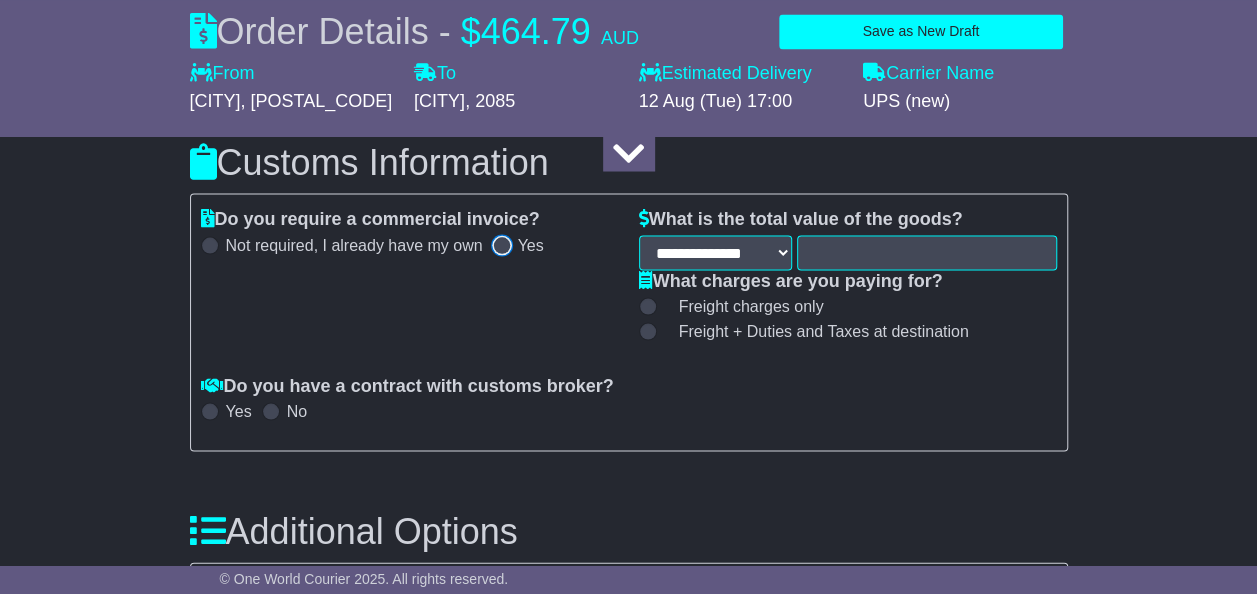 select on "***" 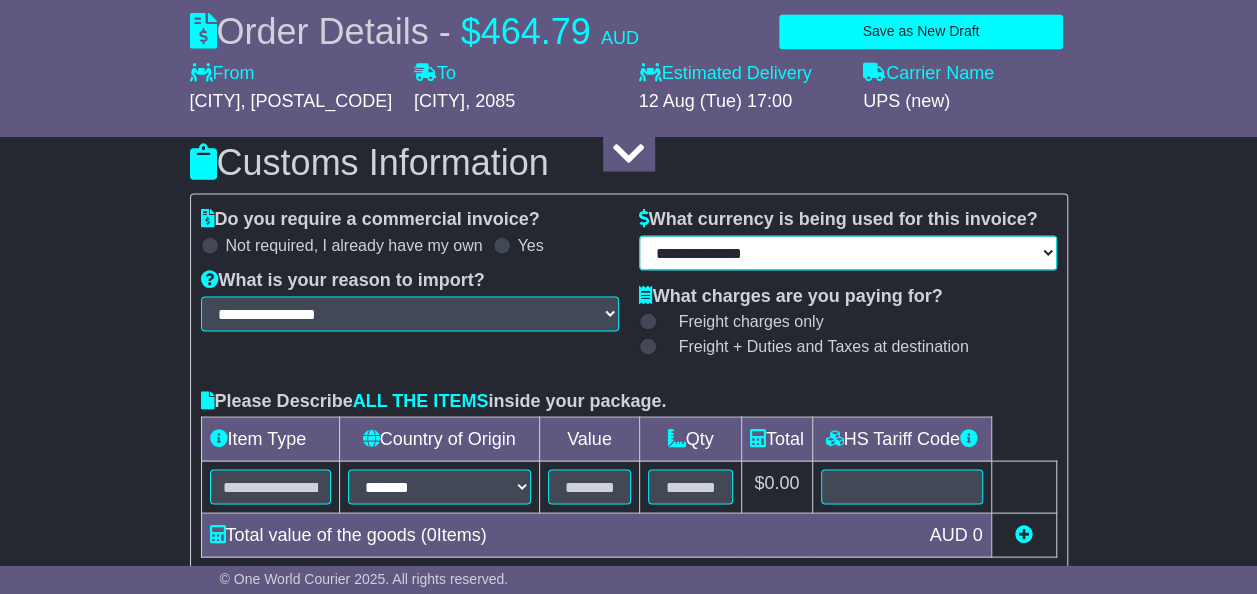 click on "**********" at bounding box center [848, 252] 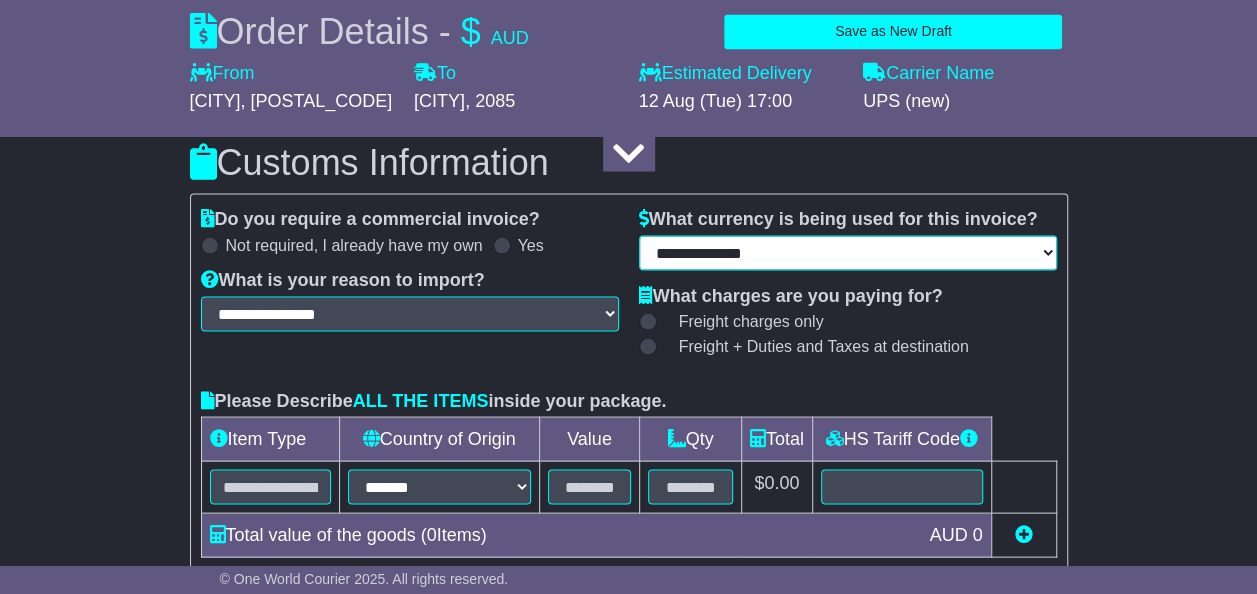 select on "***" 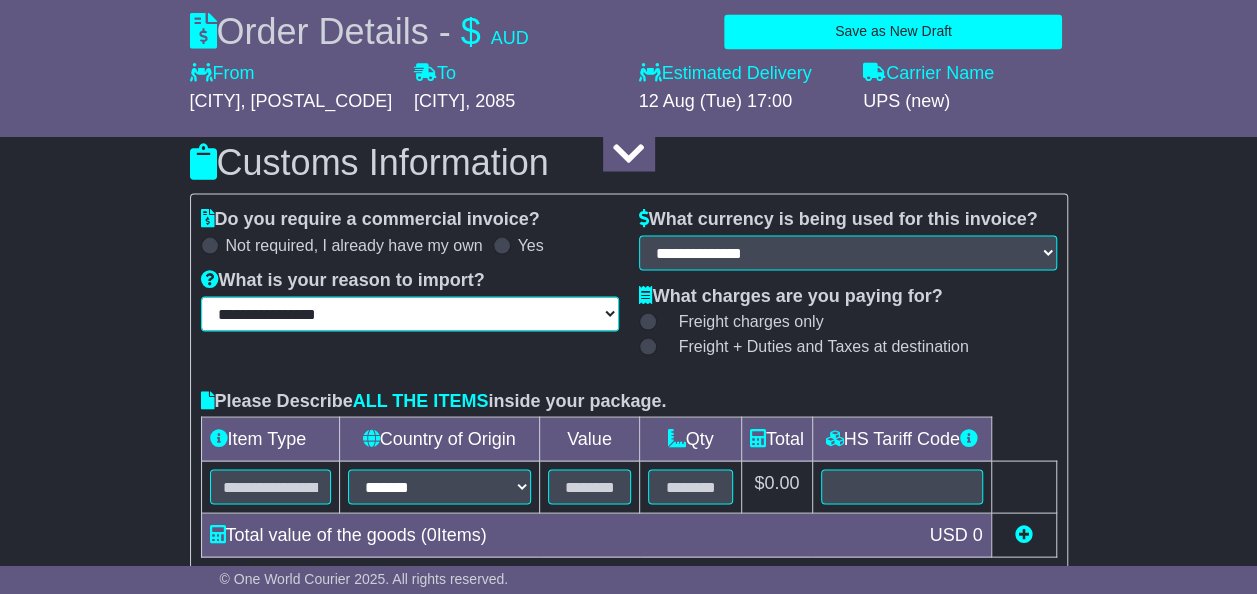 click on "**********" at bounding box center (410, 313) 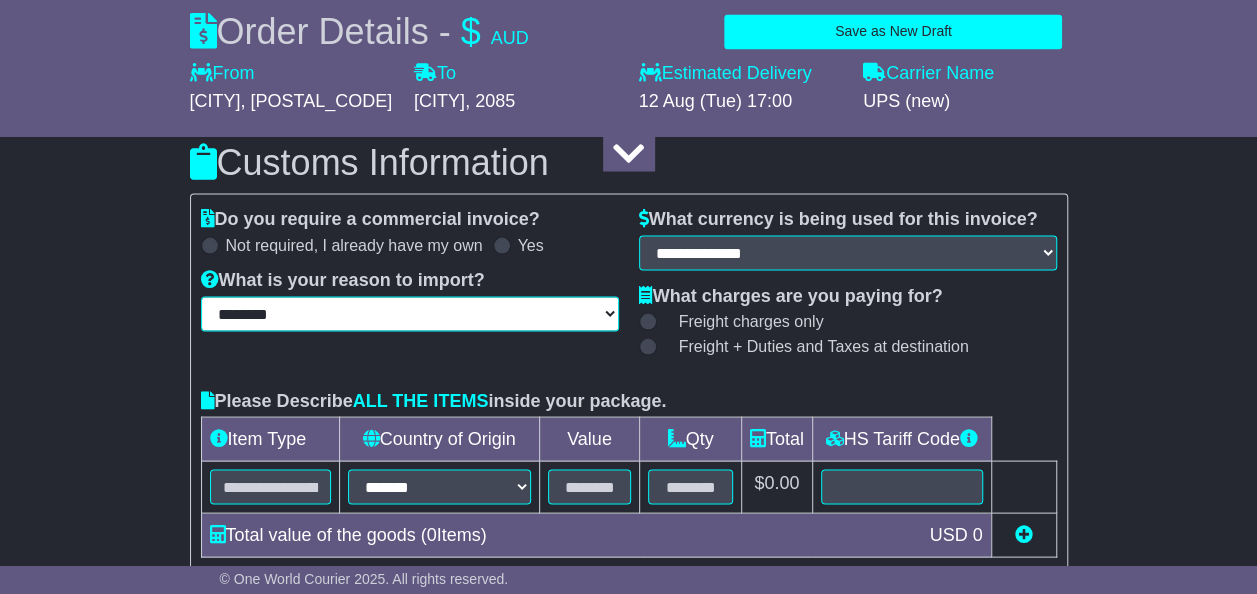 click on "**********" at bounding box center [410, 313] 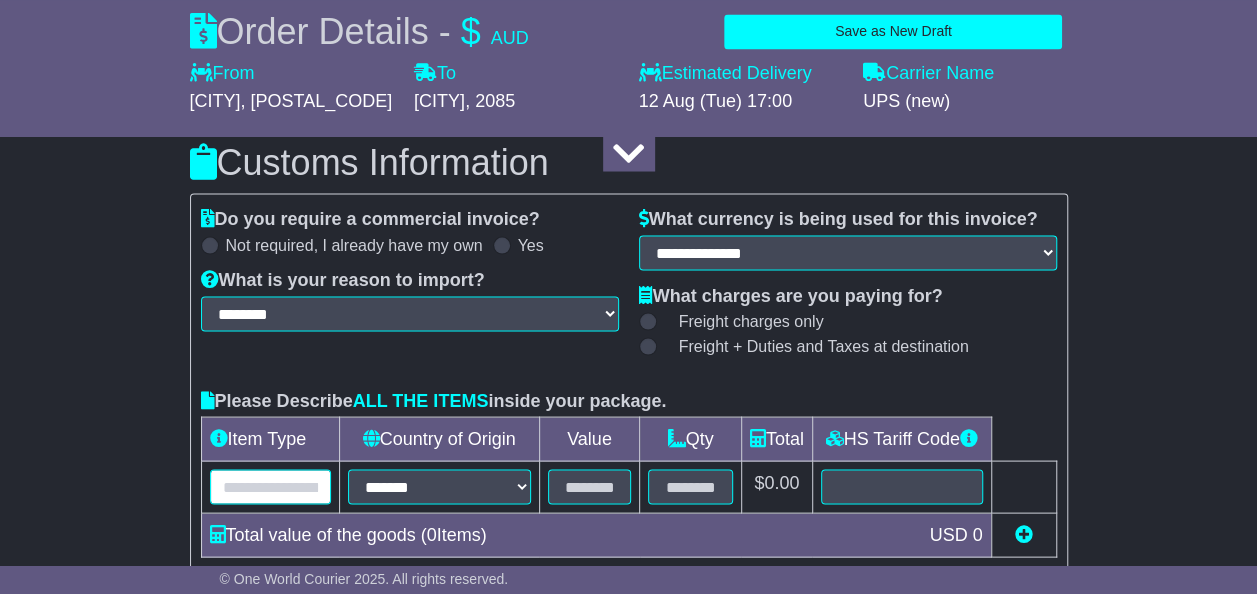 click at bounding box center (270, 486) 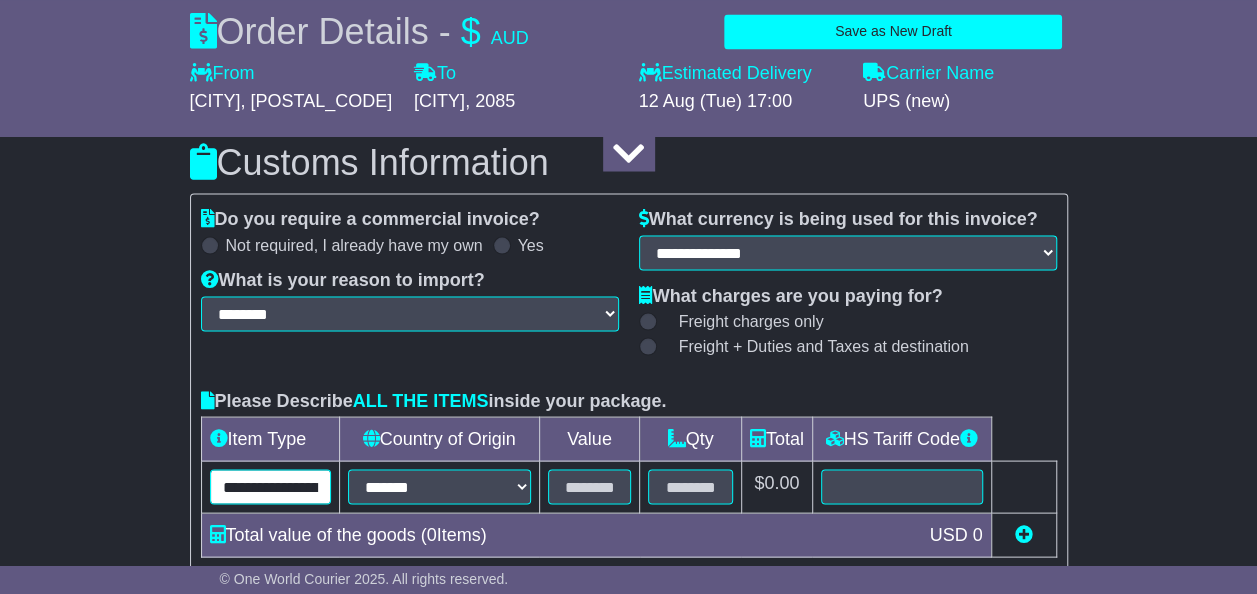 scroll, scrollTop: 0, scrollLeft: 126, axis: horizontal 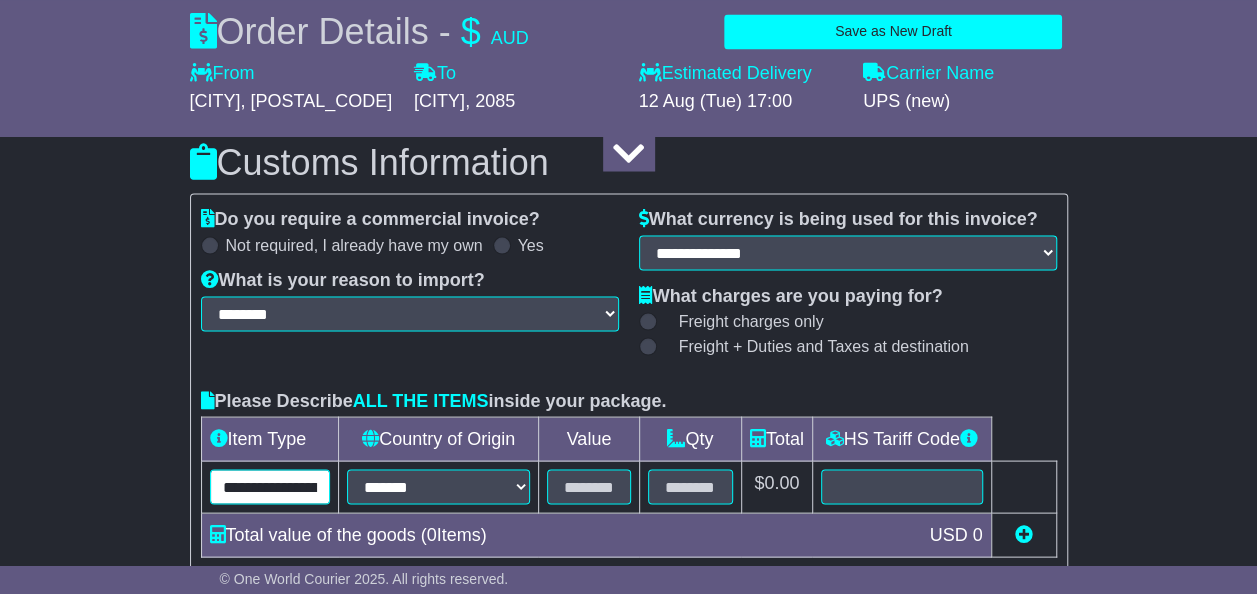drag, startPoint x: 256, startPoint y: 509, endPoint x: 138, endPoint y: 491, distance: 119.36499 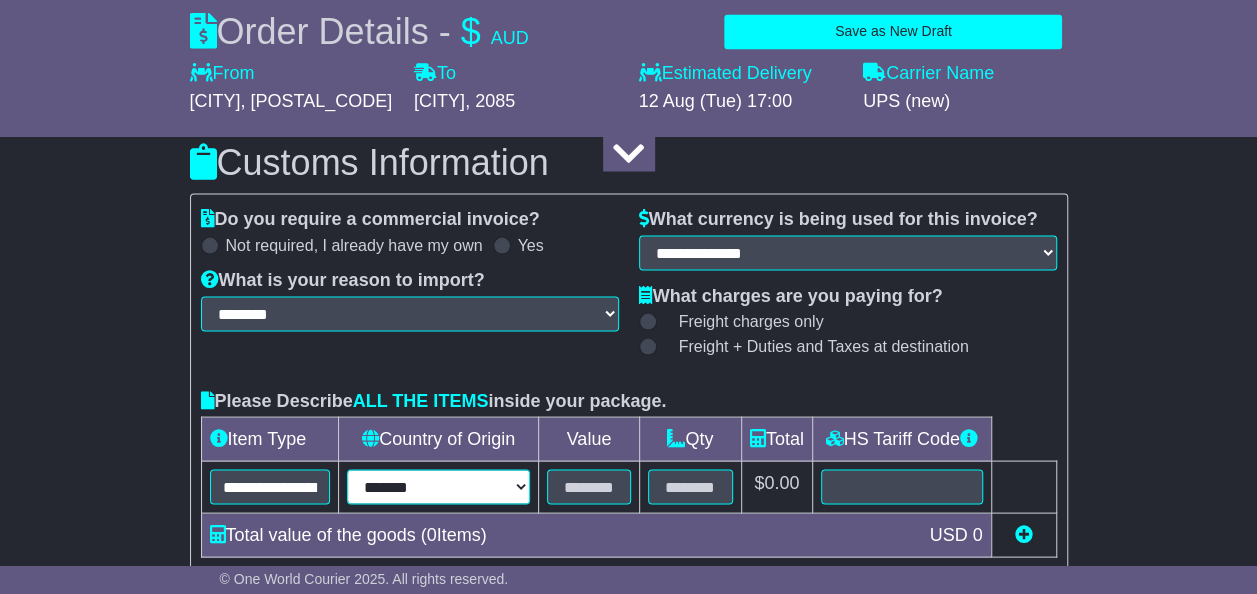 click on "**********" at bounding box center [438, 486] 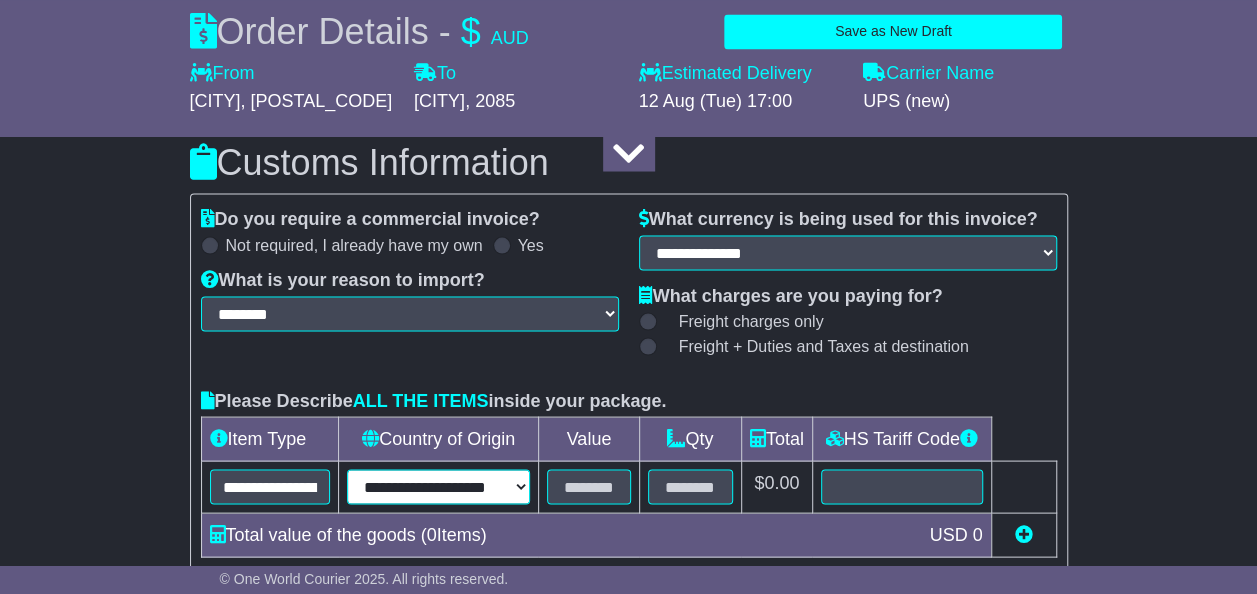 click on "**********" at bounding box center [438, 486] 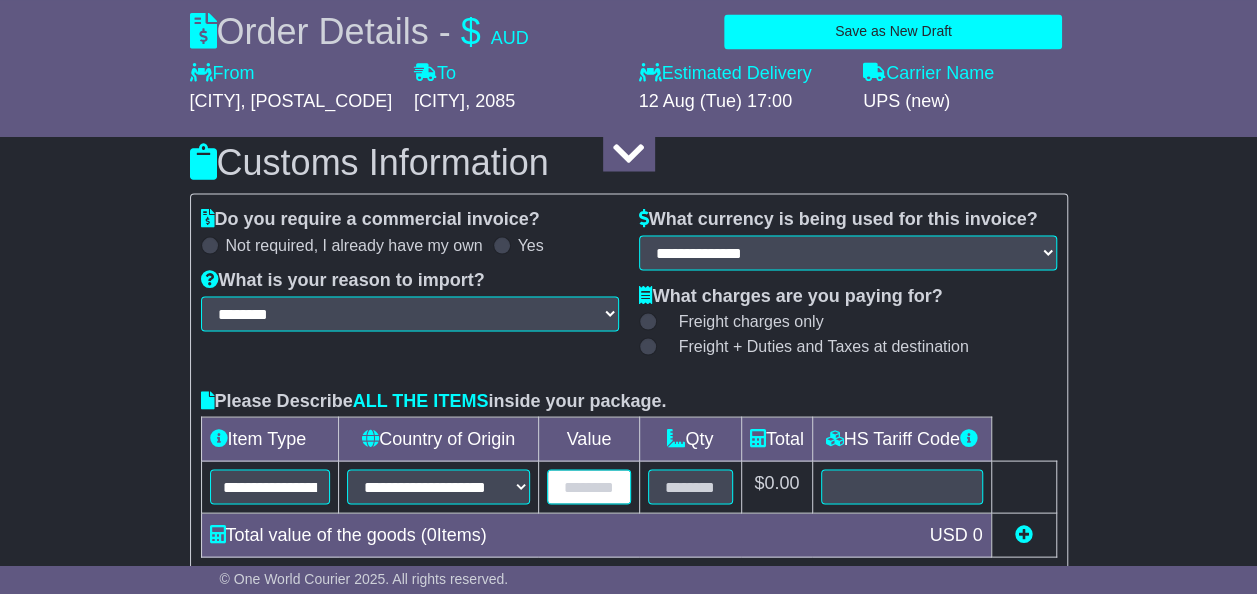 click at bounding box center [589, 486] 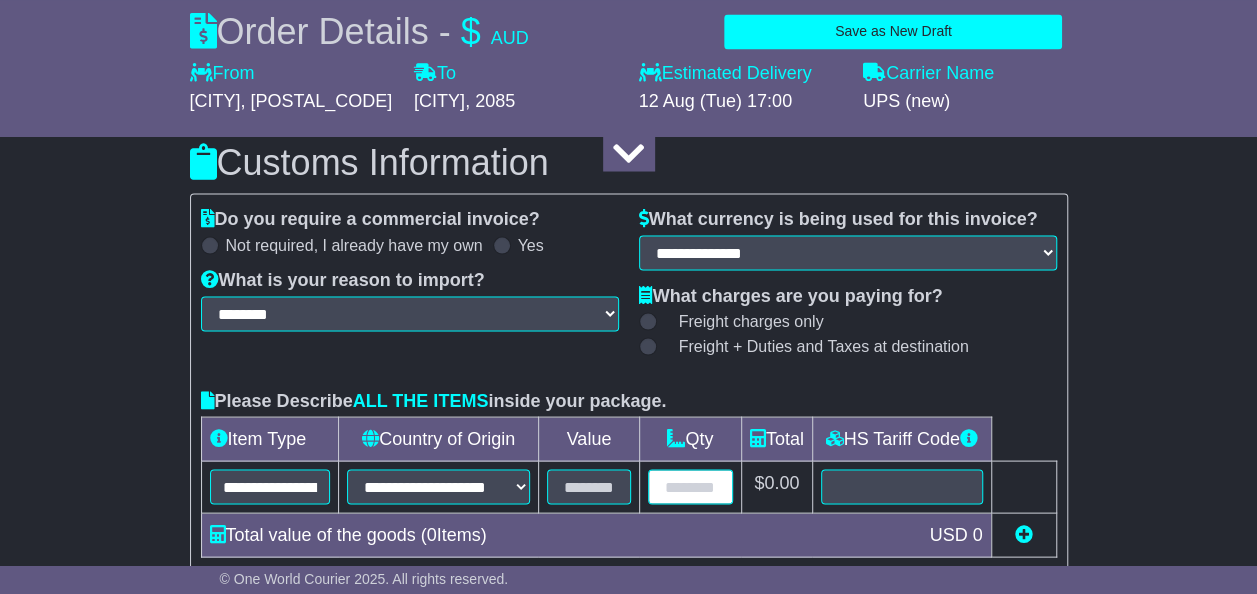 click at bounding box center [690, 486] 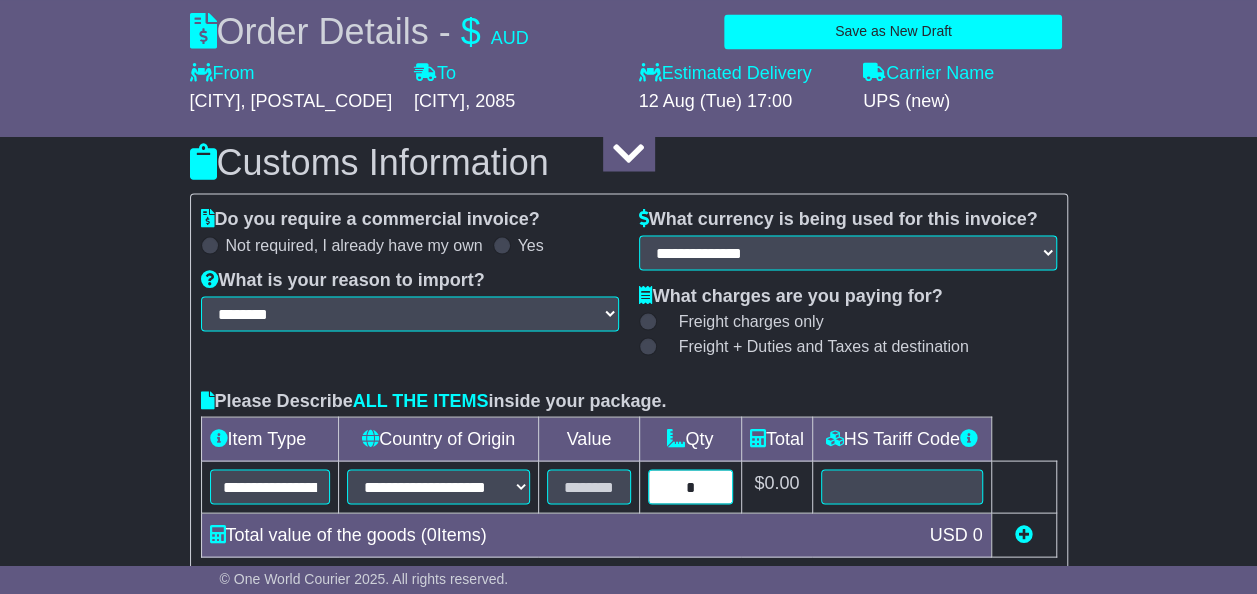 type on "*" 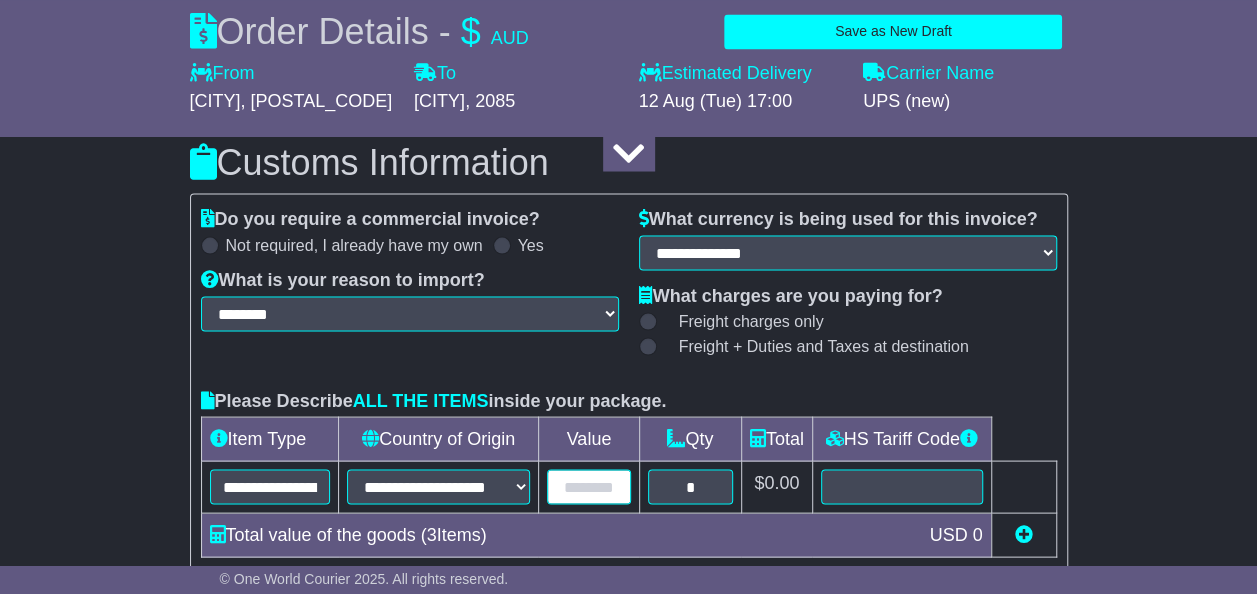 click at bounding box center (589, 486) 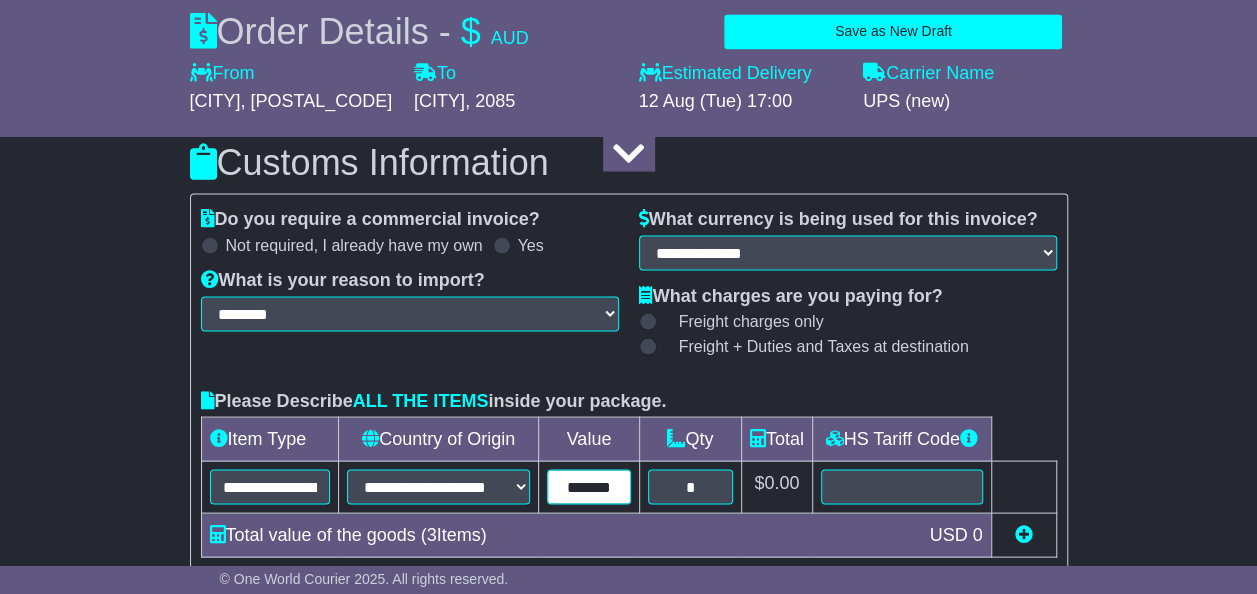 scroll, scrollTop: 0, scrollLeft: 4, axis: horizontal 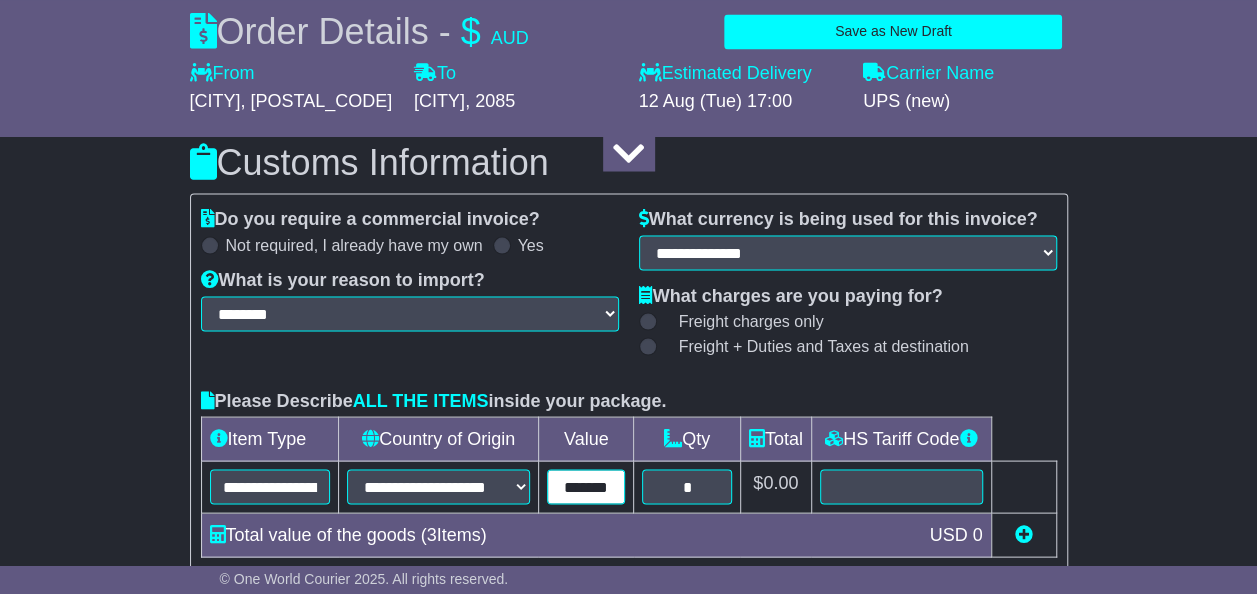type on "*******" 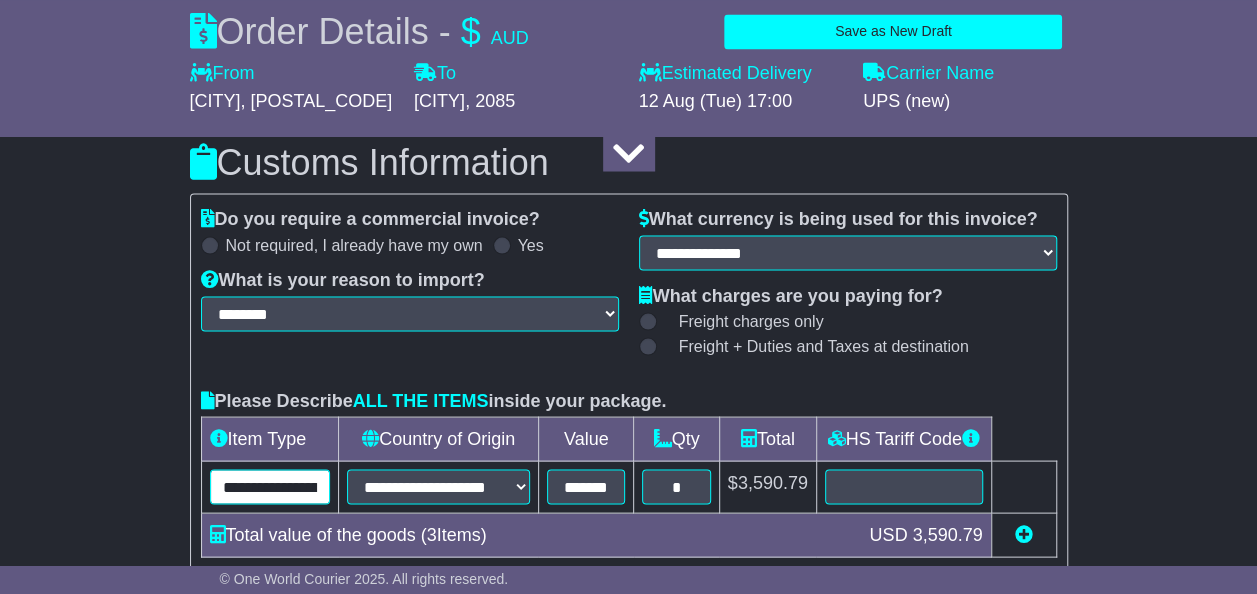 scroll, scrollTop: 0, scrollLeft: 0, axis: both 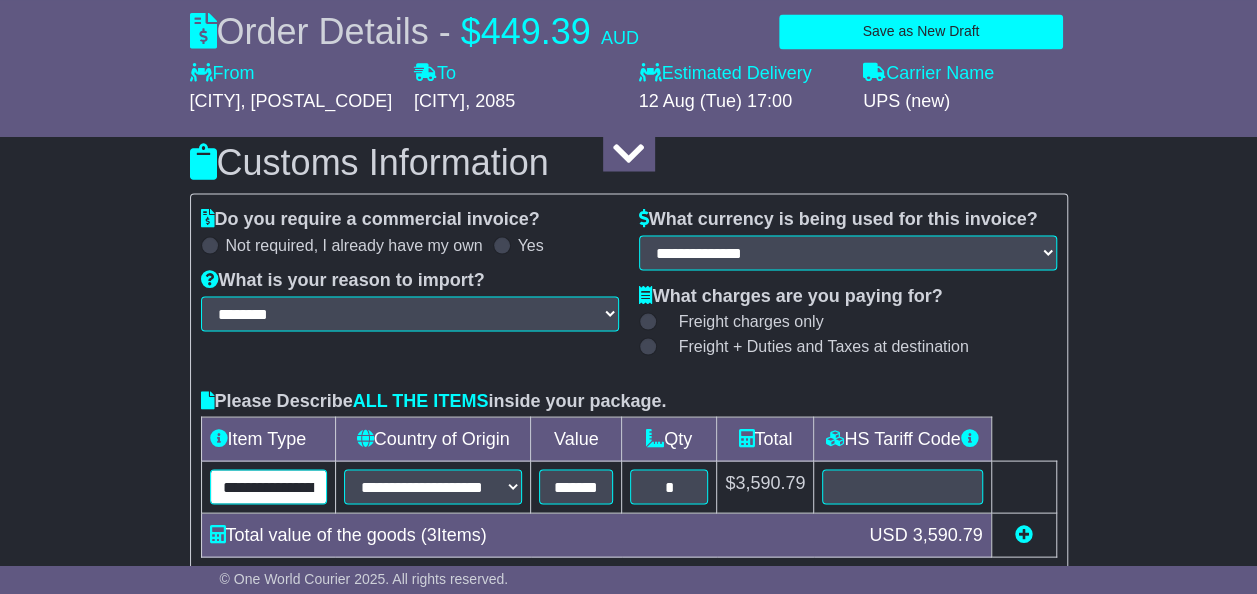 drag, startPoint x: 250, startPoint y: 504, endPoint x: 294, endPoint y: 500, distance: 44.181442 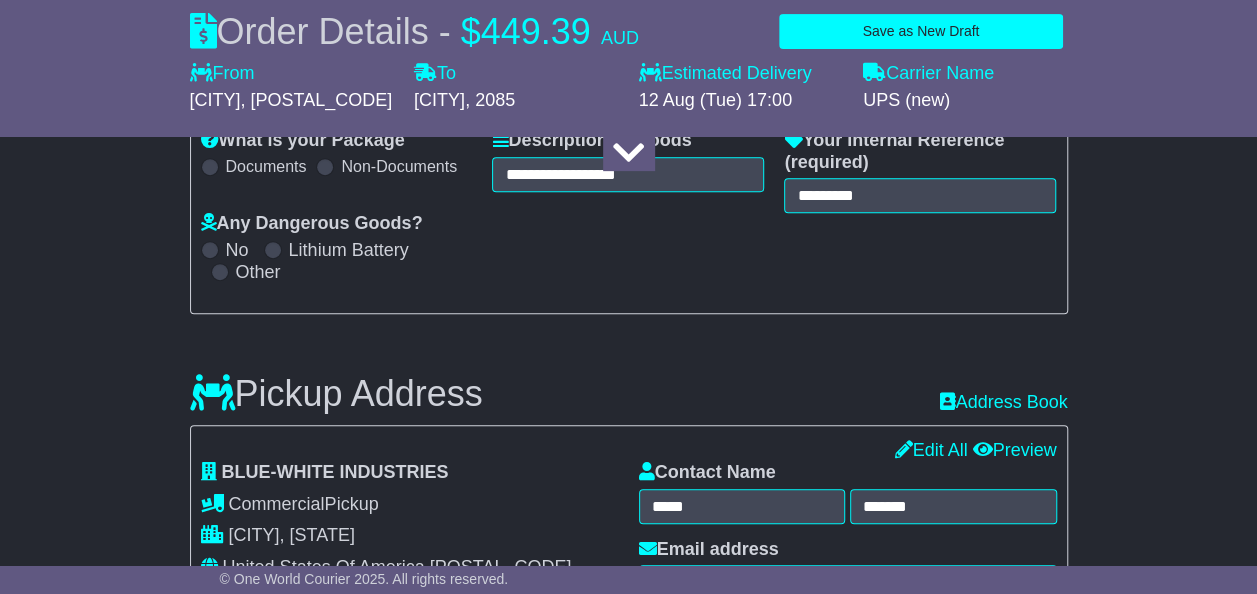 scroll, scrollTop: 288, scrollLeft: 0, axis: vertical 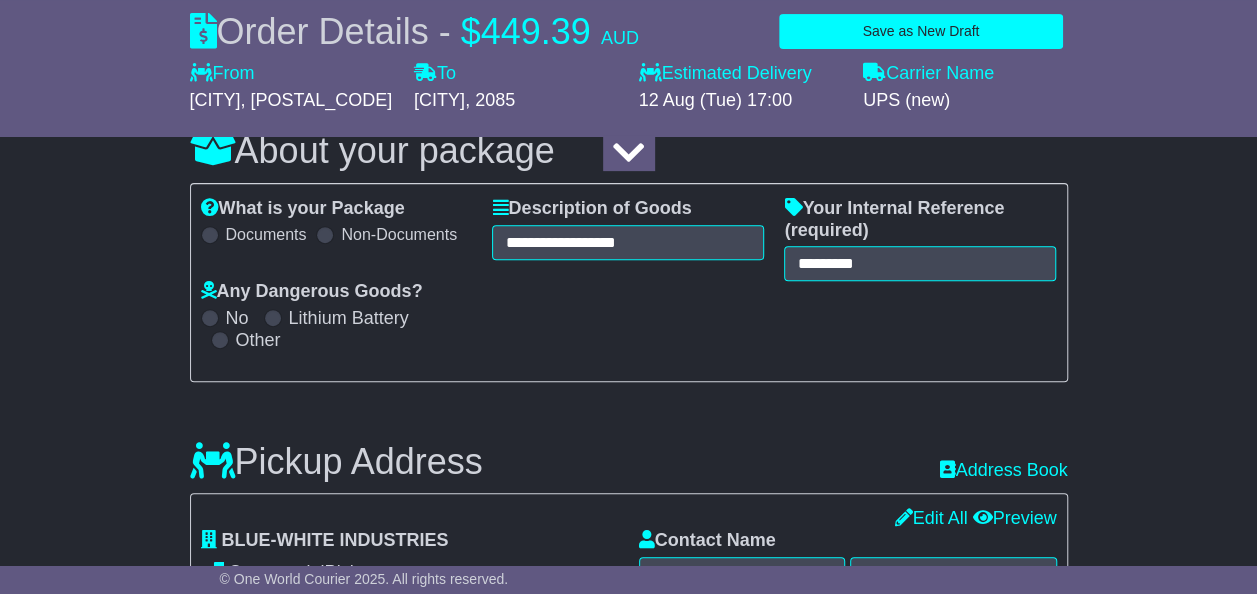 type on "**********" 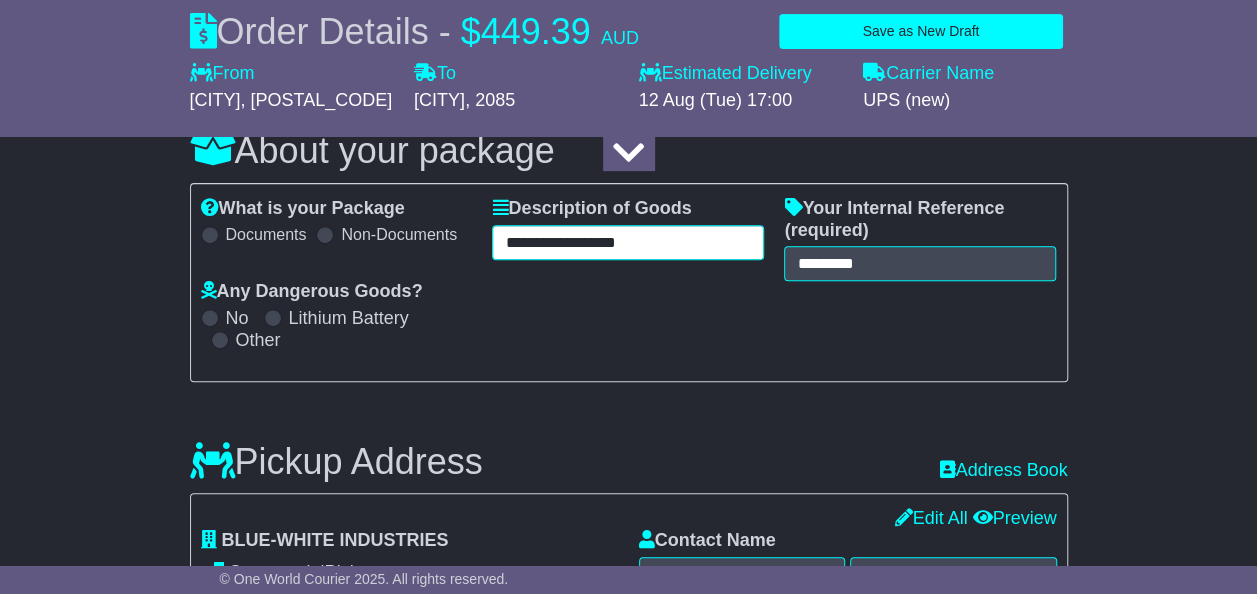 click on "**********" at bounding box center (628, 242) 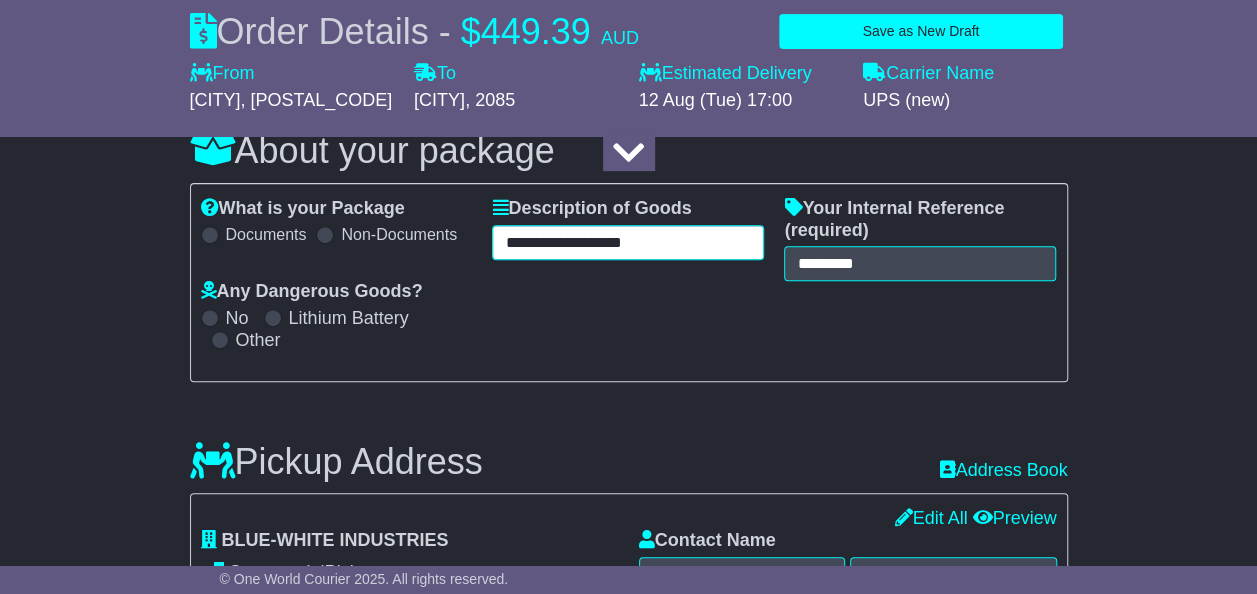 type on "**********" 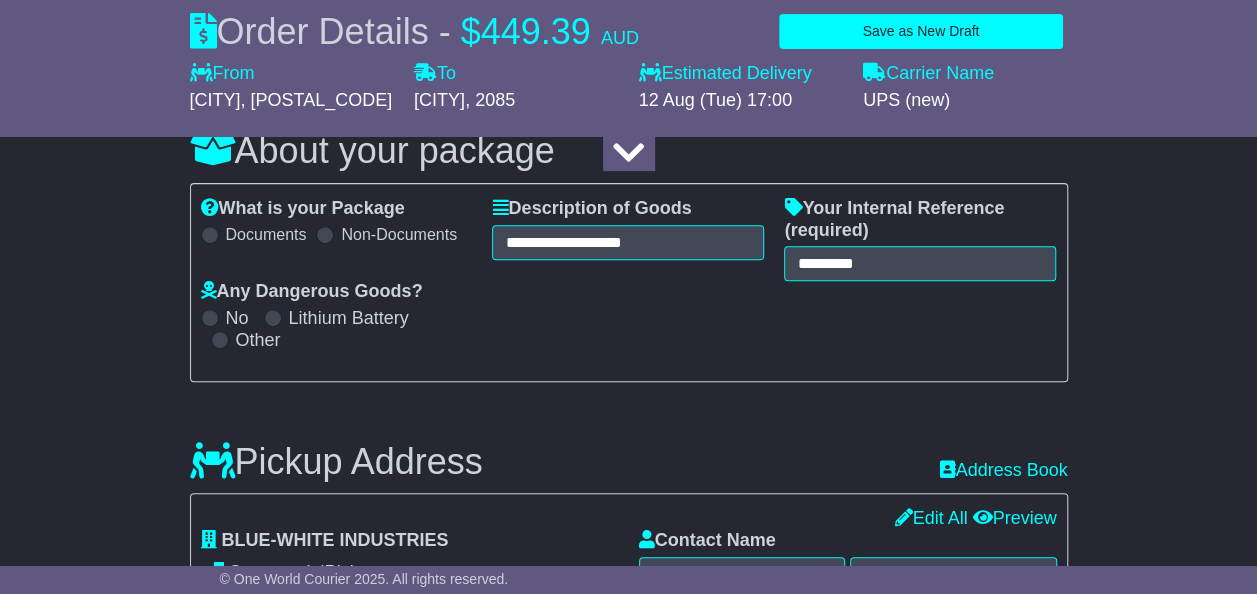 click on "**********" at bounding box center [629, 282] 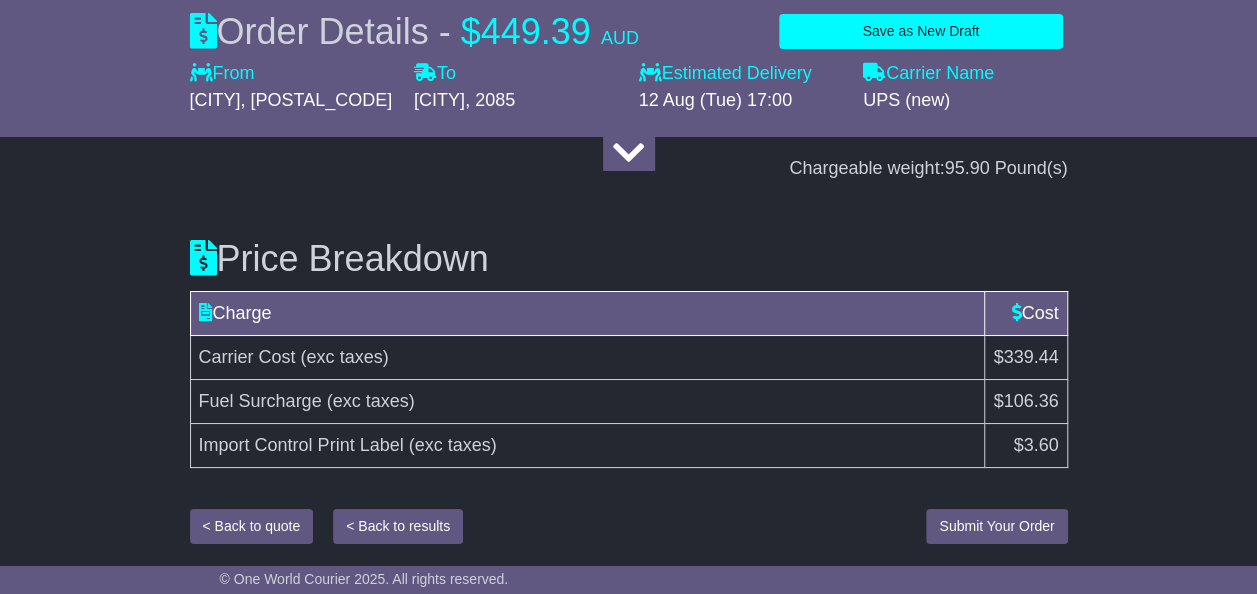 scroll, scrollTop: 3602, scrollLeft: 0, axis: vertical 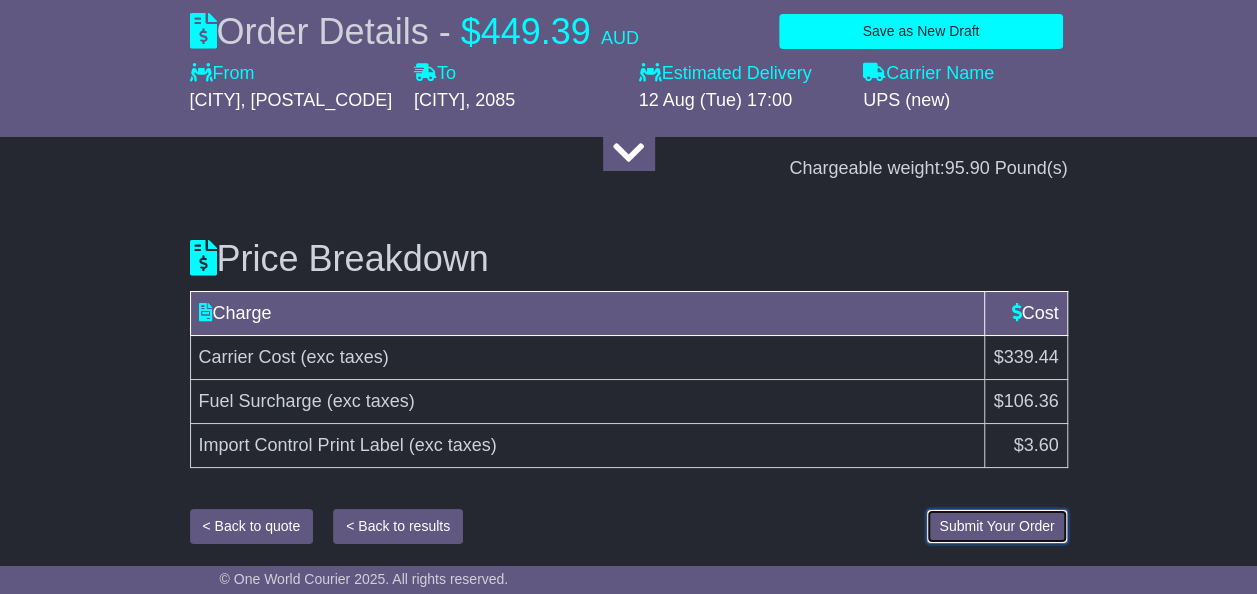 click on "Submit Your Order" at bounding box center [996, 526] 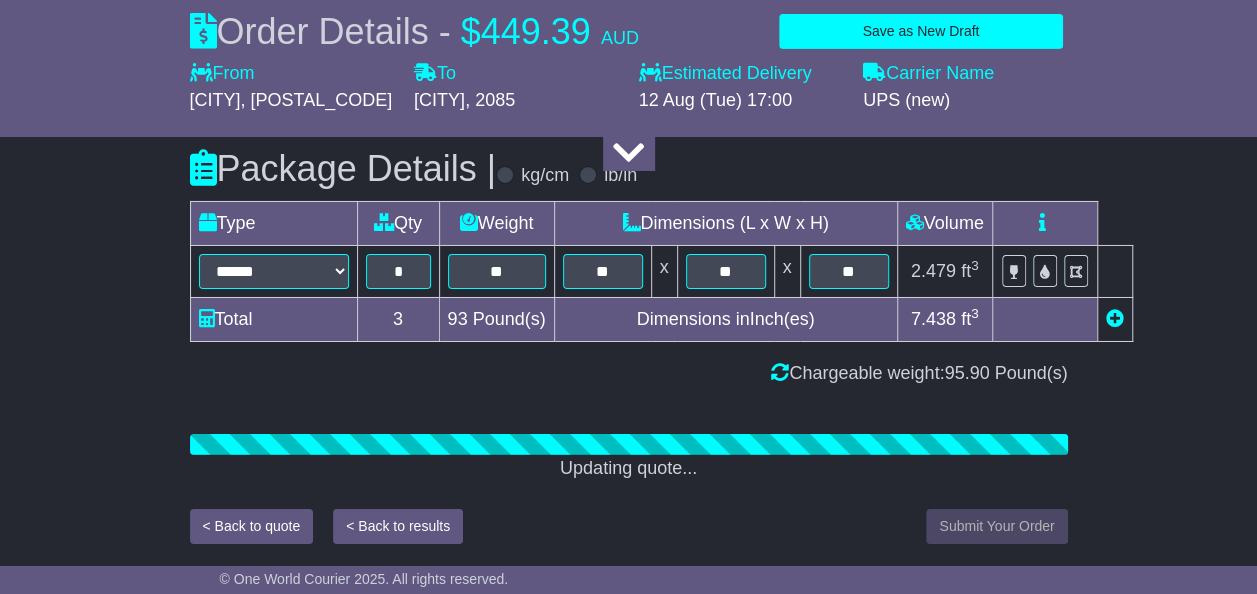 scroll, scrollTop: 3602, scrollLeft: 0, axis: vertical 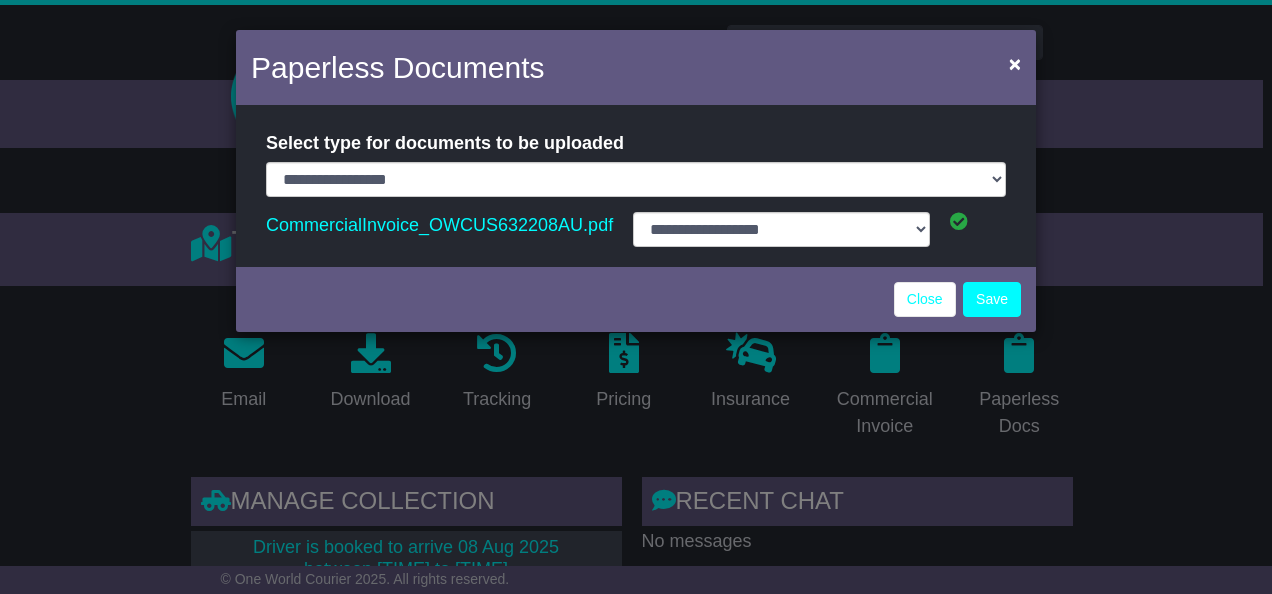 select on "**********" 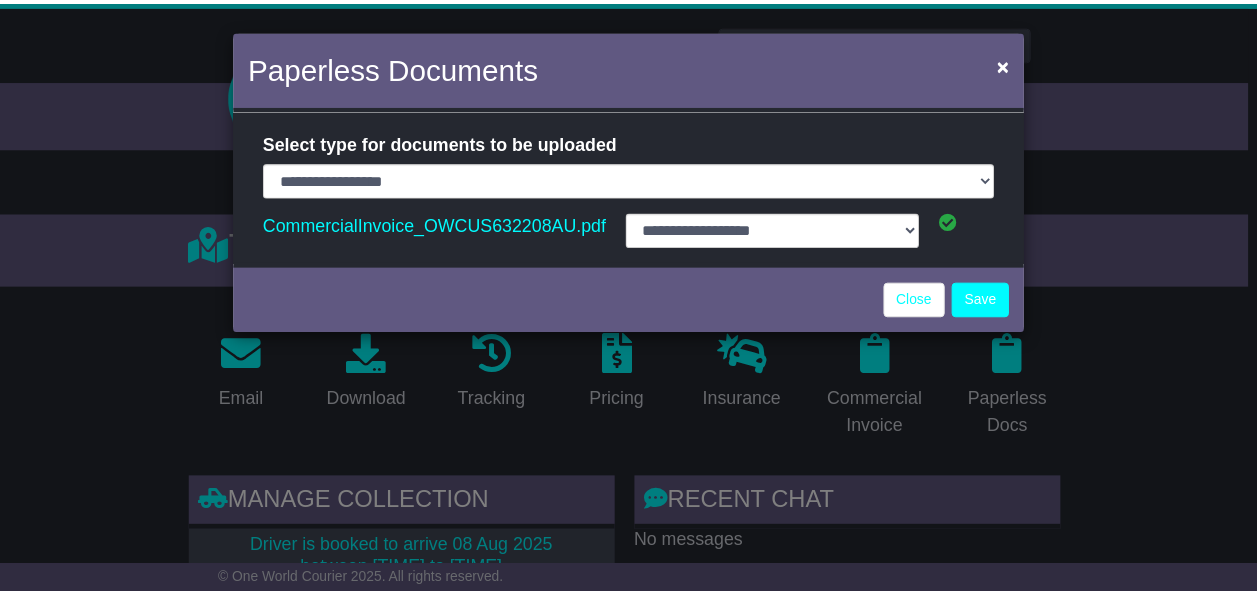 scroll, scrollTop: 0, scrollLeft: 0, axis: both 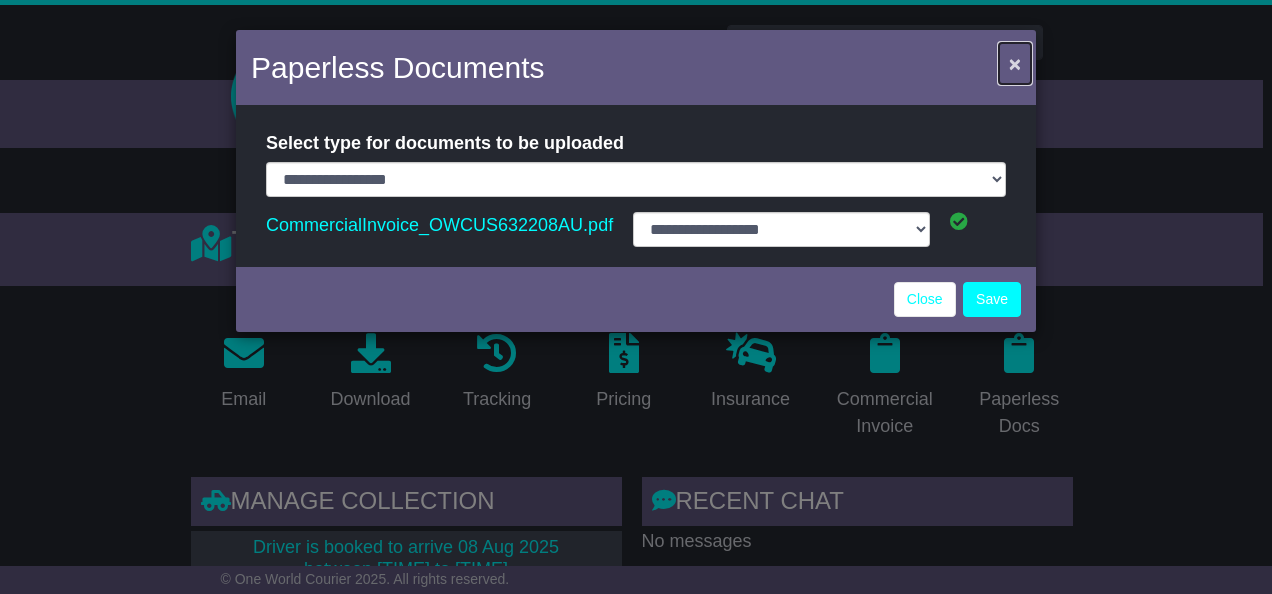 click on "×" at bounding box center (1015, 63) 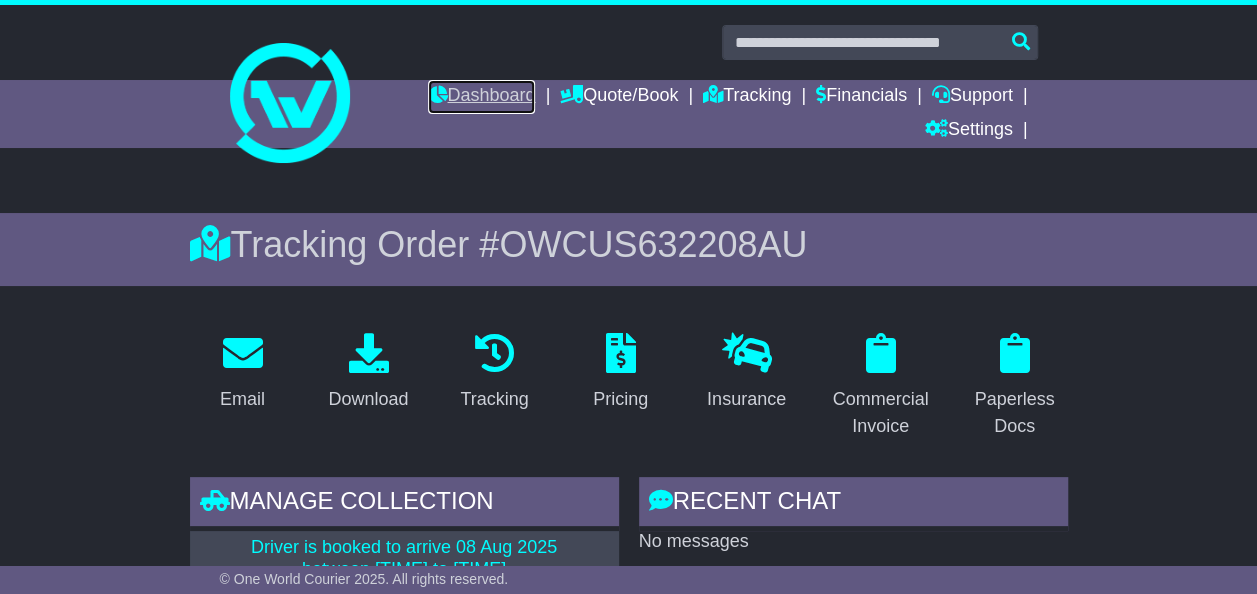 click on "Dashboard" at bounding box center [481, 97] 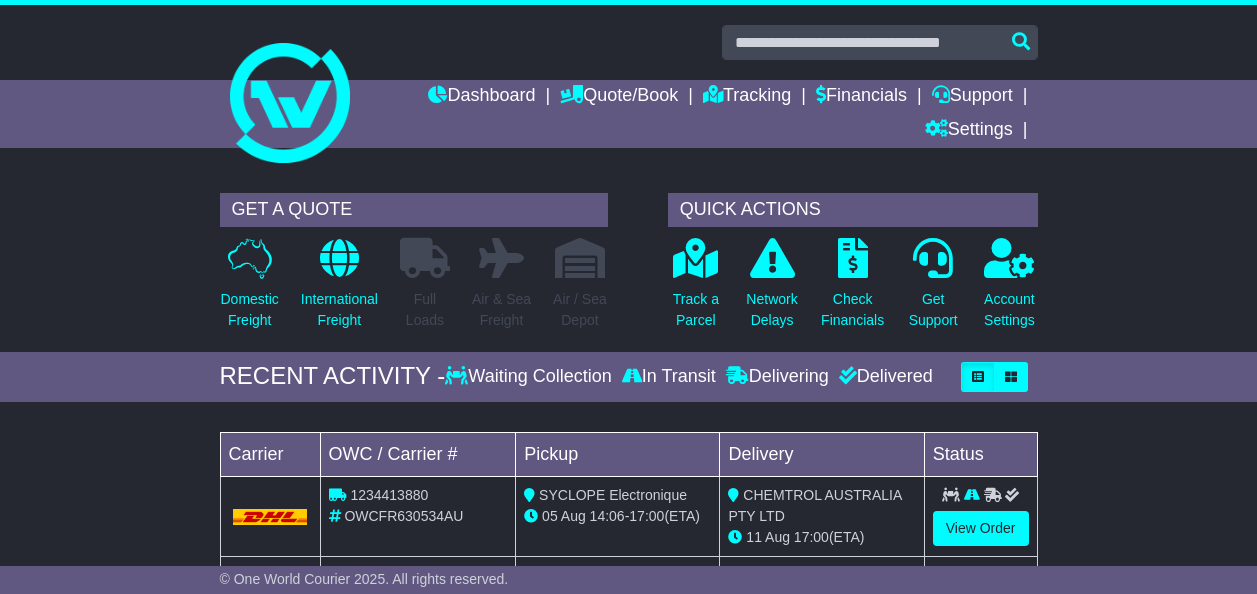scroll, scrollTop: 0, scrollLeft: 0, axis: both 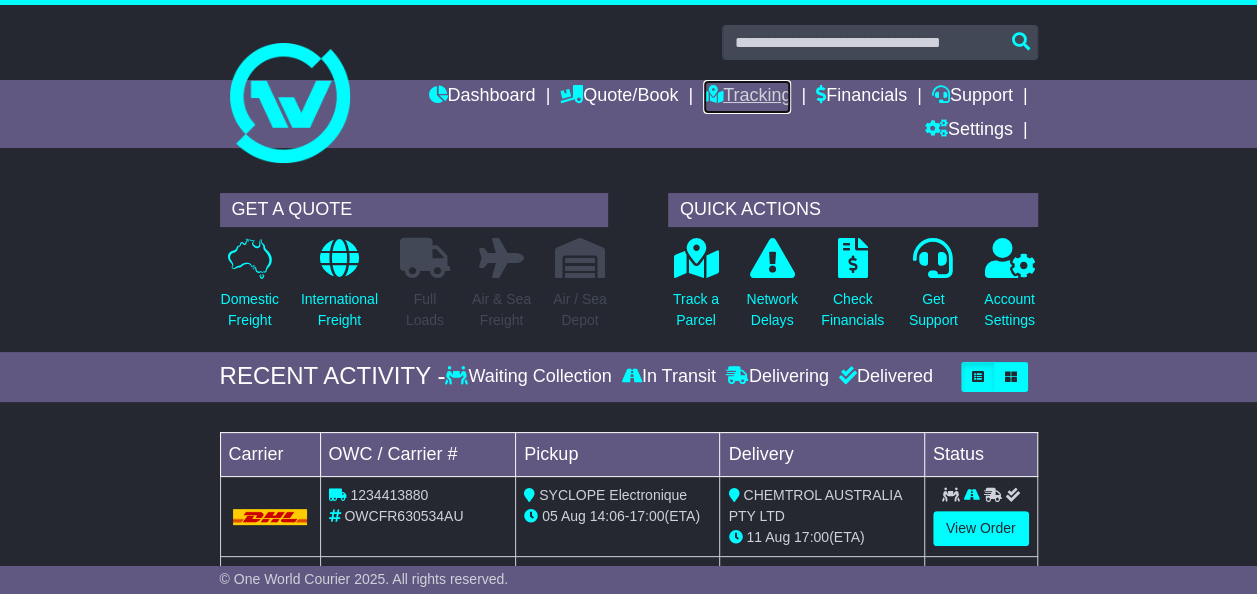 click on "Tracking" at bounding box center [747, 97] 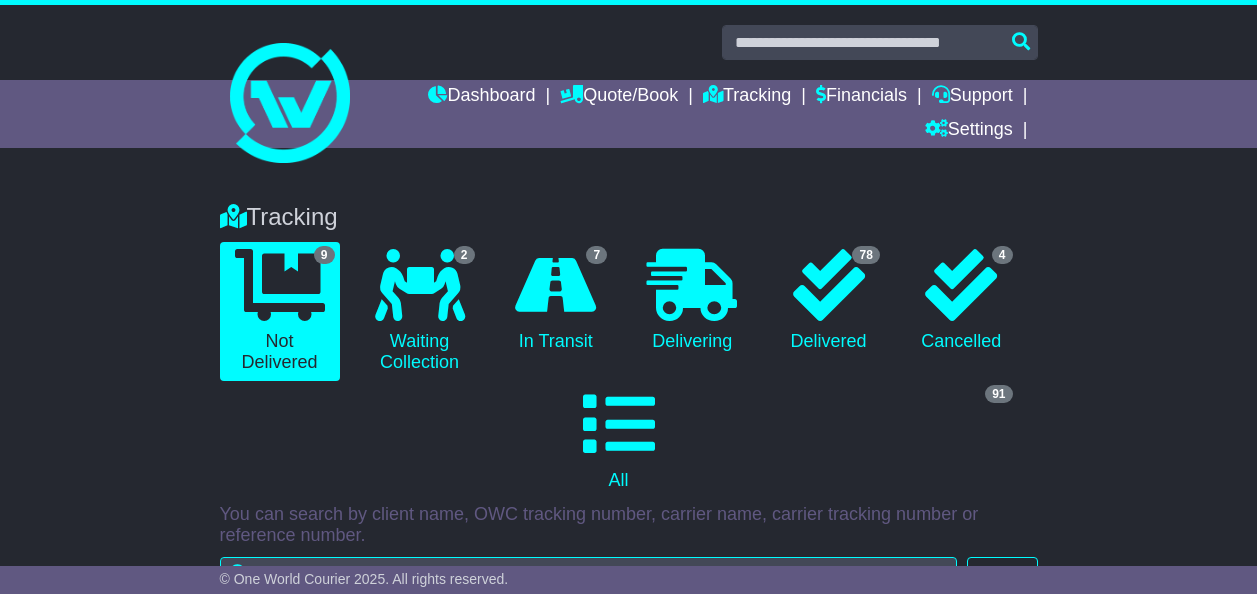scroll, scrollTop: 0, scrollLeft: 0, axis: both 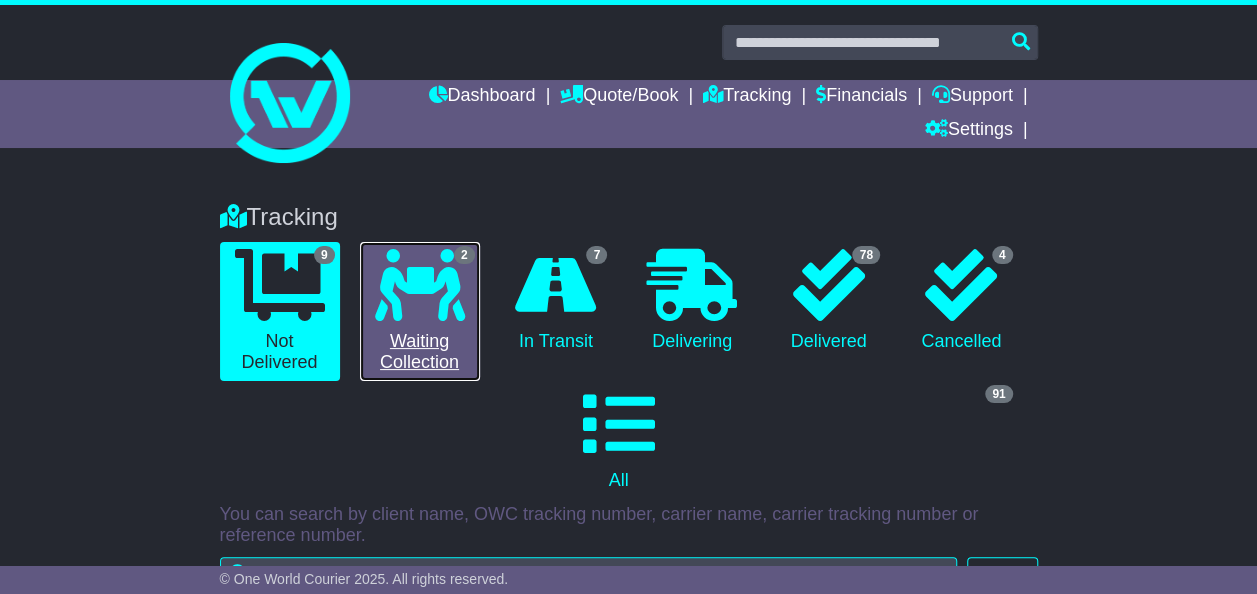 click at bounding box center [420, 285] 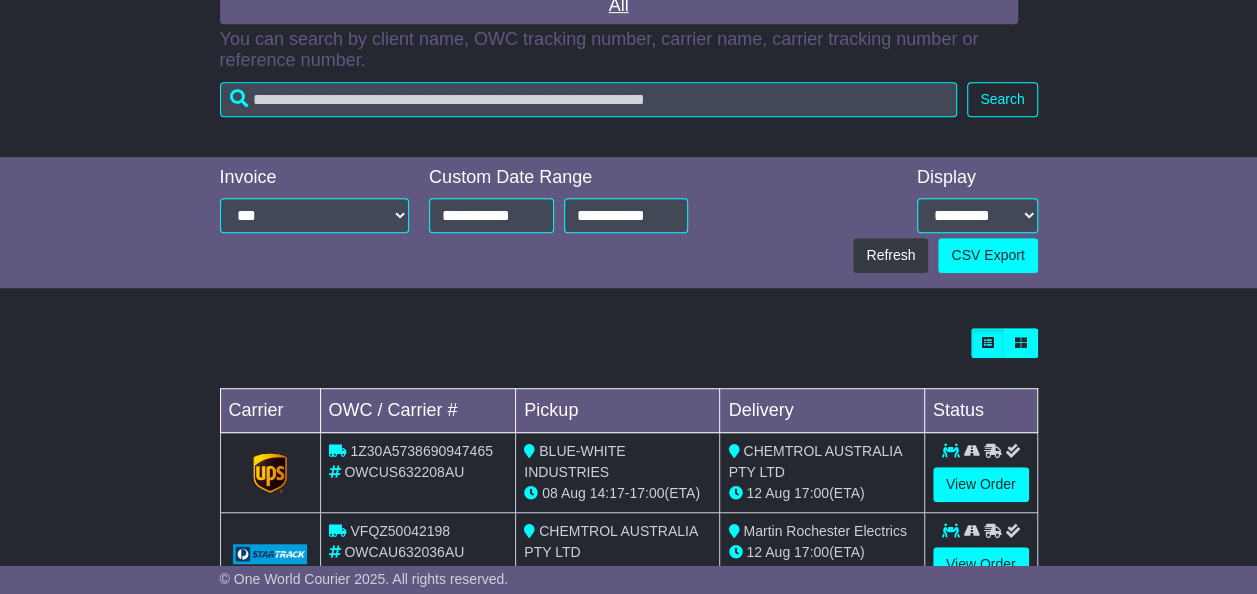 scroll, scrollTop: 542, scrollLeft: 0, axis: vertical 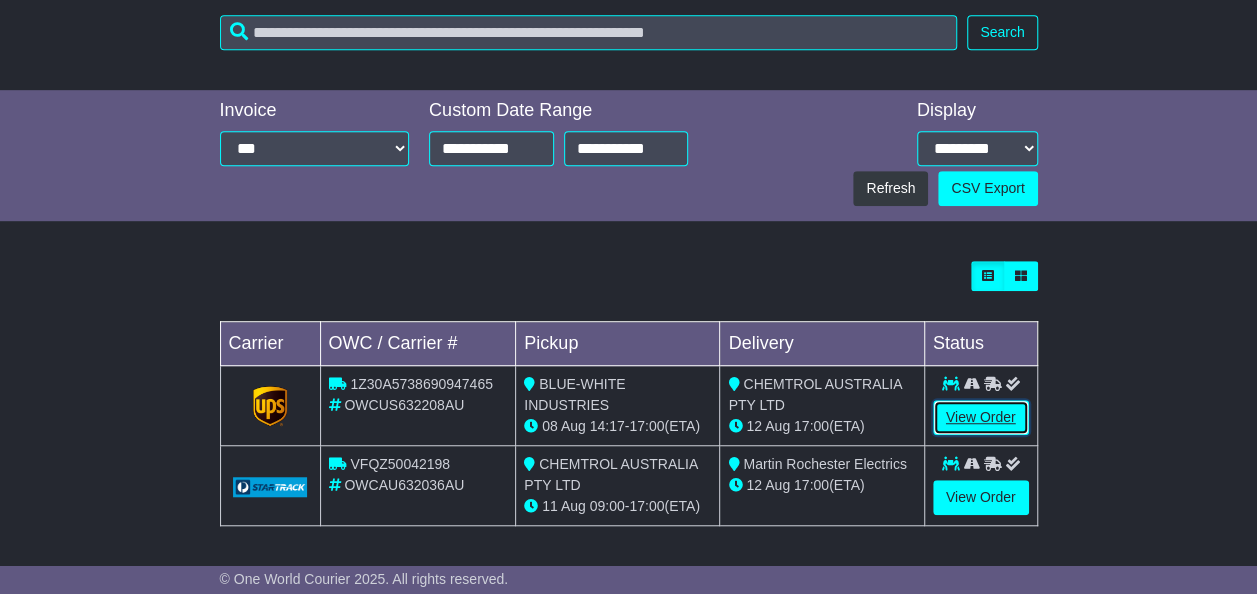 click on "View Order" at bounding box center [981, 417] 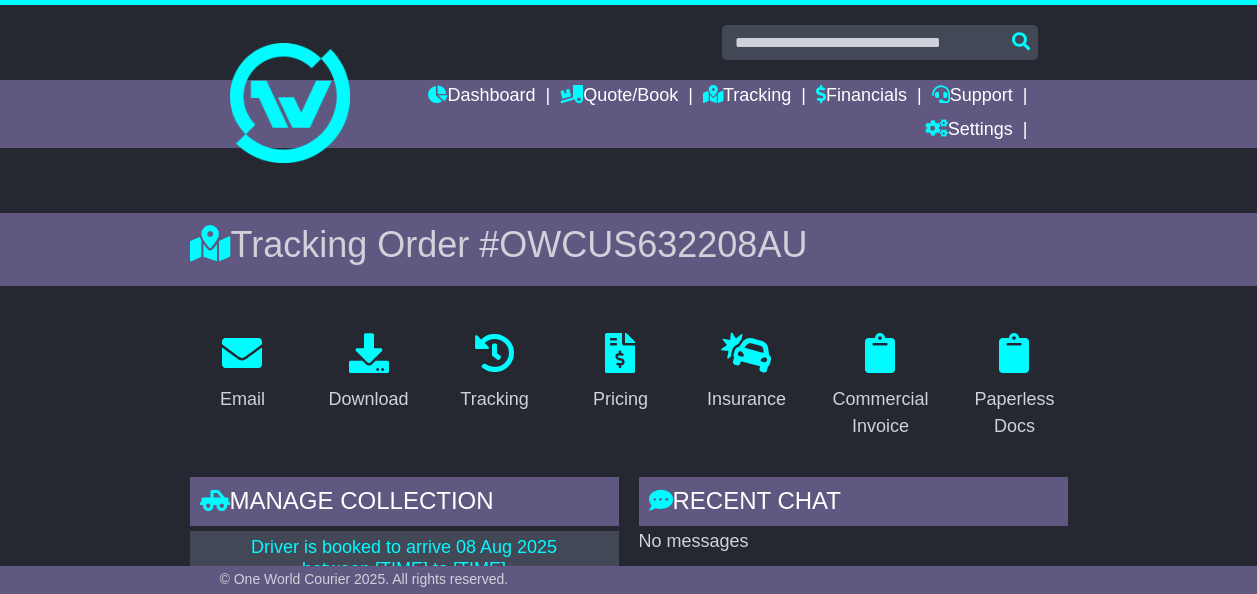 scroll, scrollTop: 0, scrollLeft: 0, axis: both 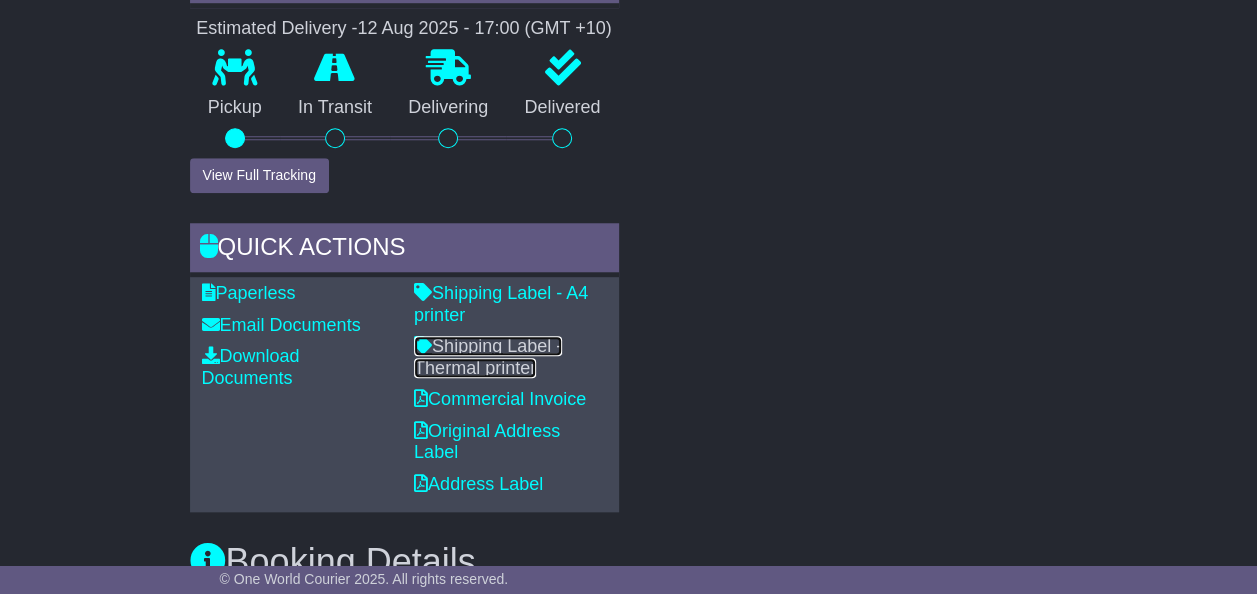 click on "Shipping Label - Thermal printer" at bounding box center (488, 357) 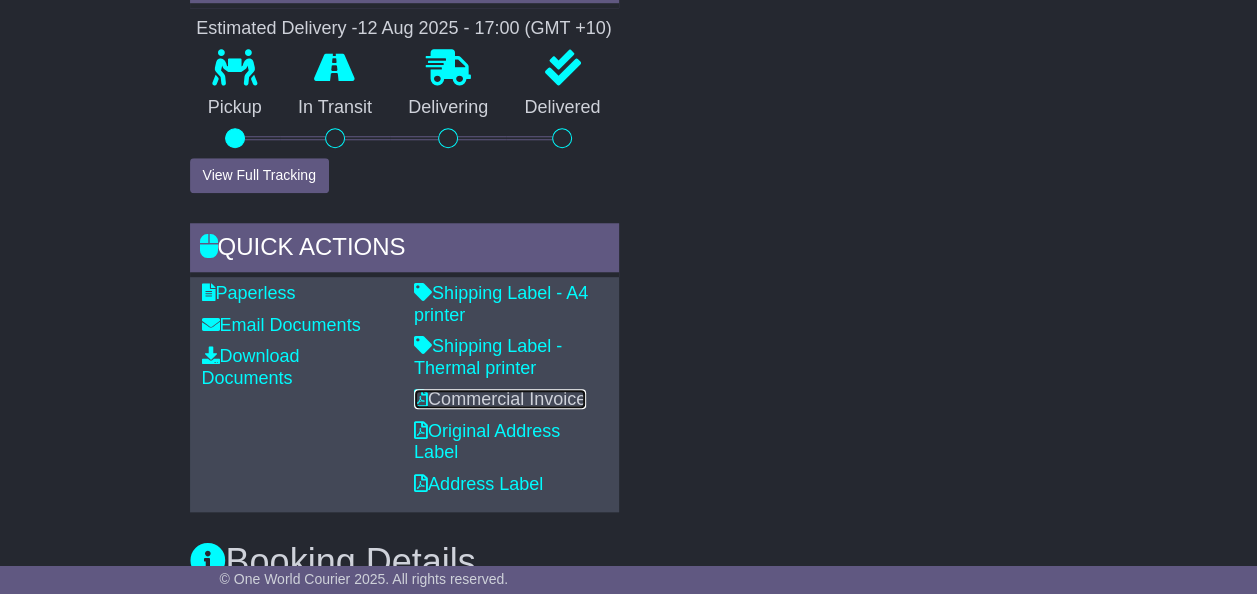 click on "Commercial Invoice" at bounding box center (500, 399) 